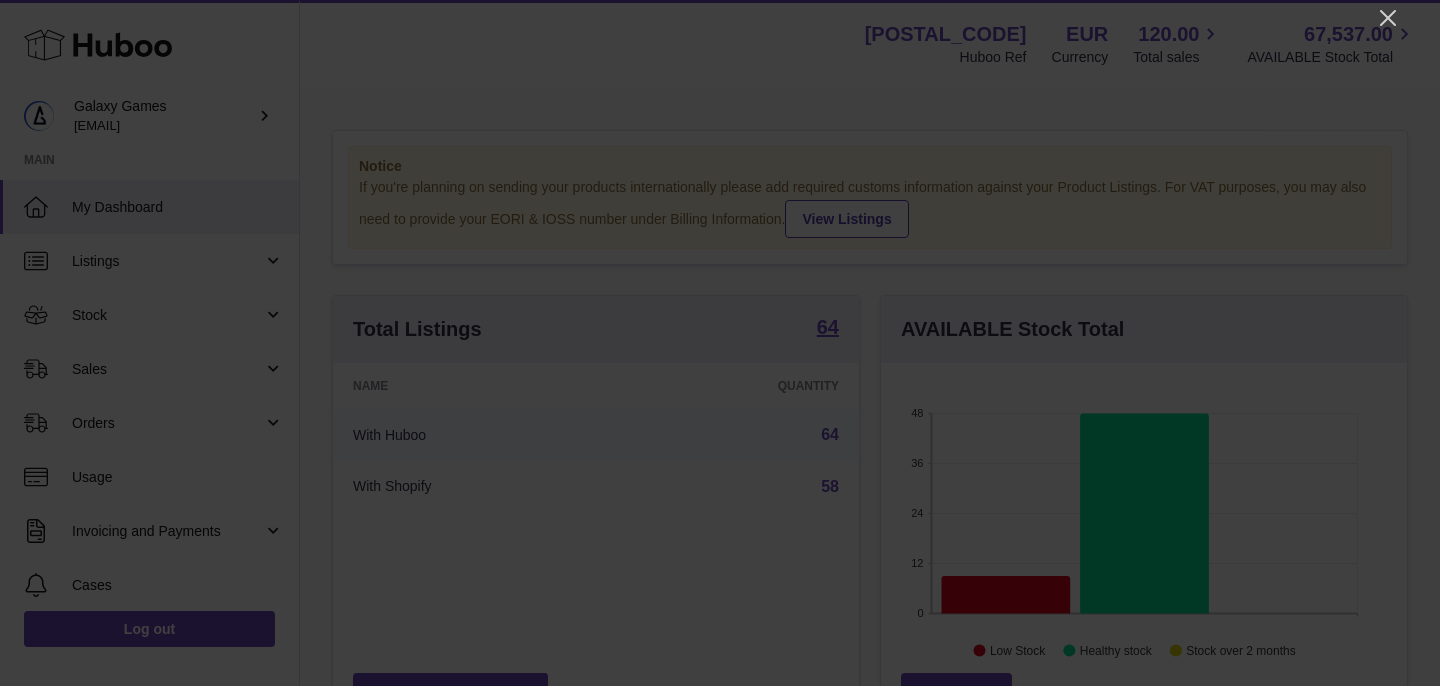 scroll, scrollTop: 0, scrollLeft: 0, axis: both 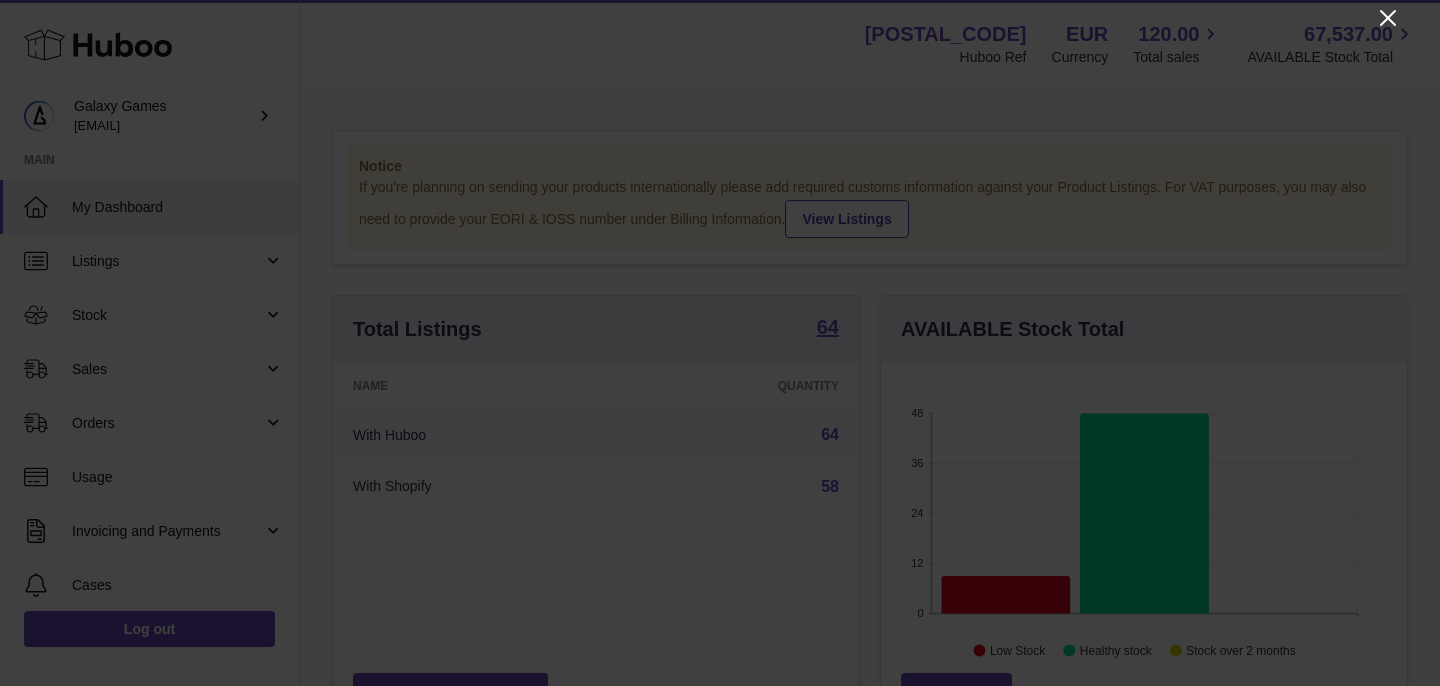 click 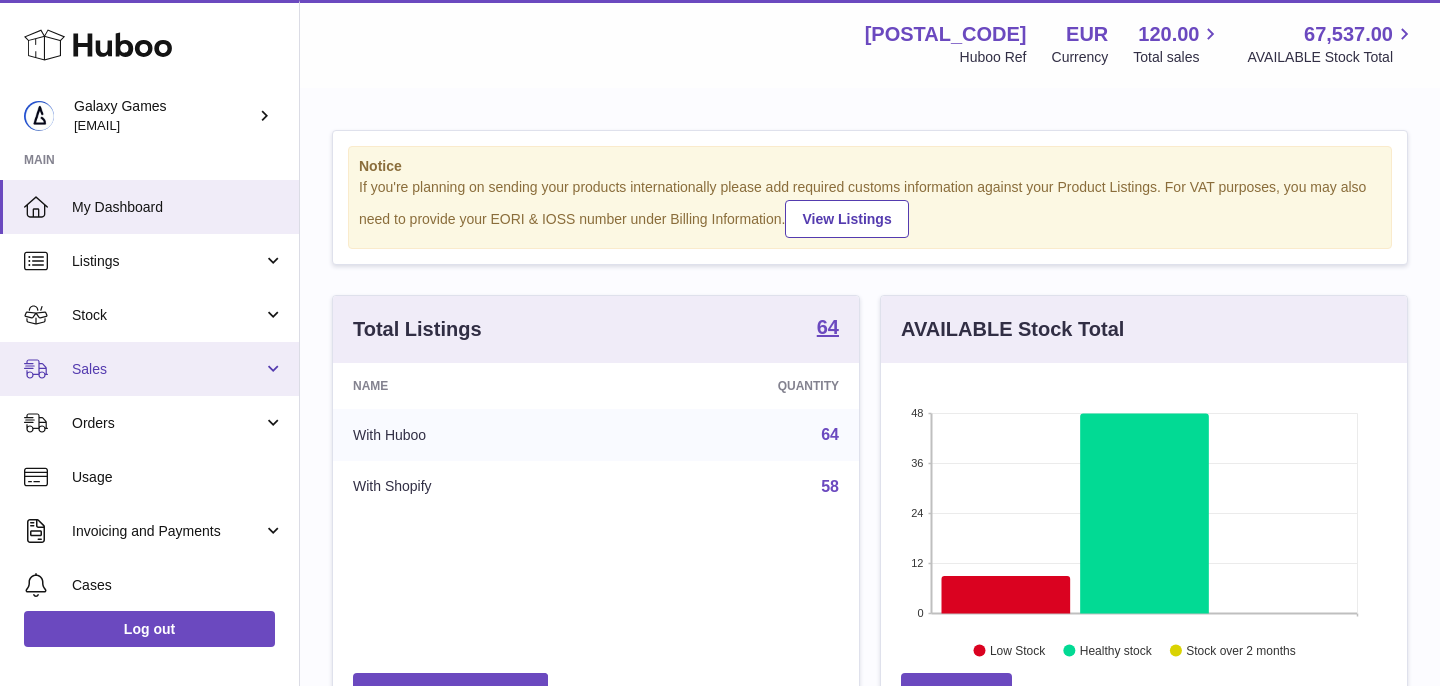 click on "Sales" at bounding box center (167, 369) 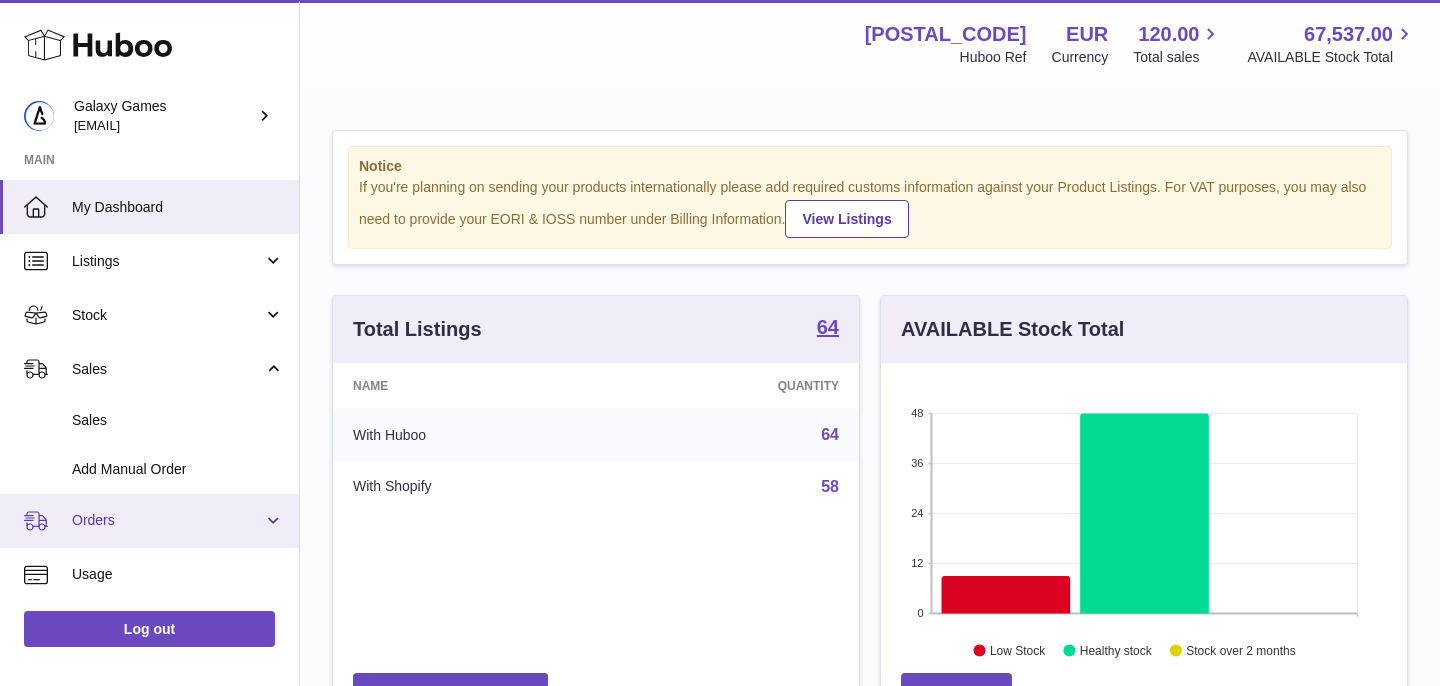 click on "Orders" at bounding box center (167, 520) 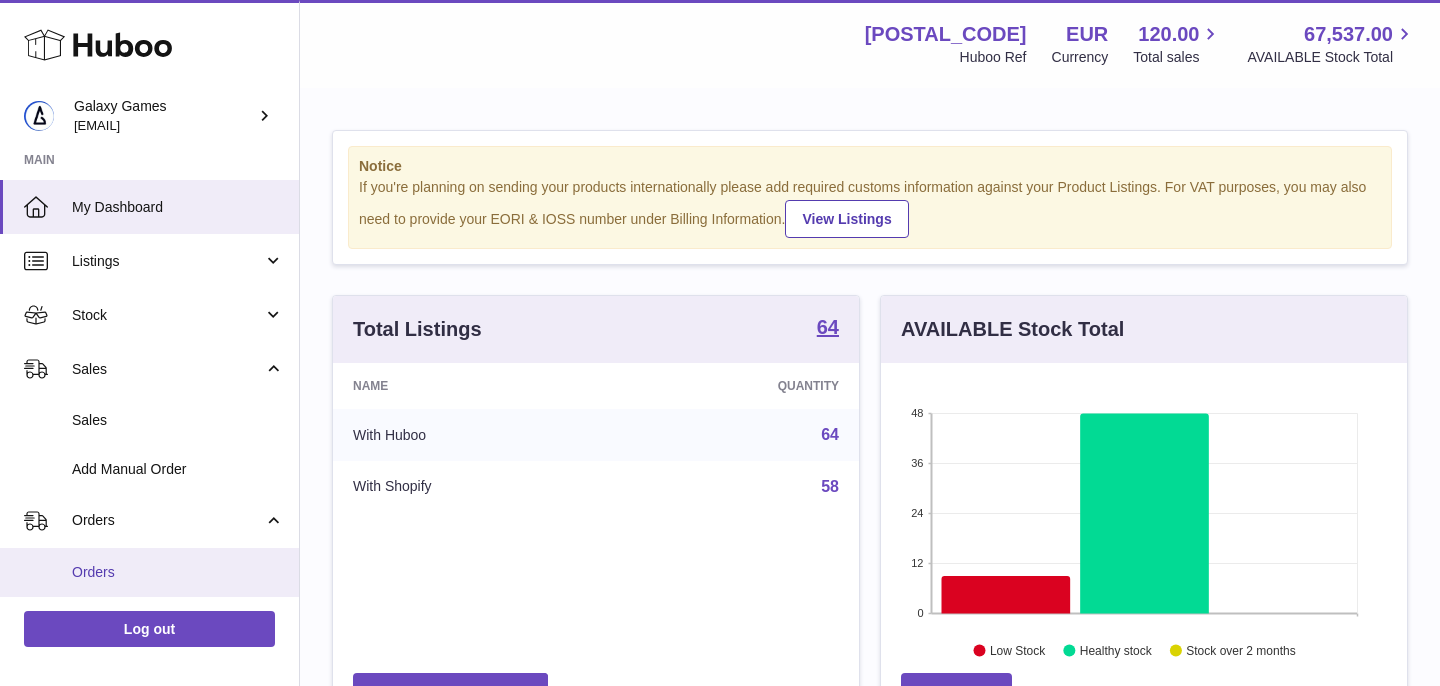 click on "Orders" at bounding box center [178, 572] 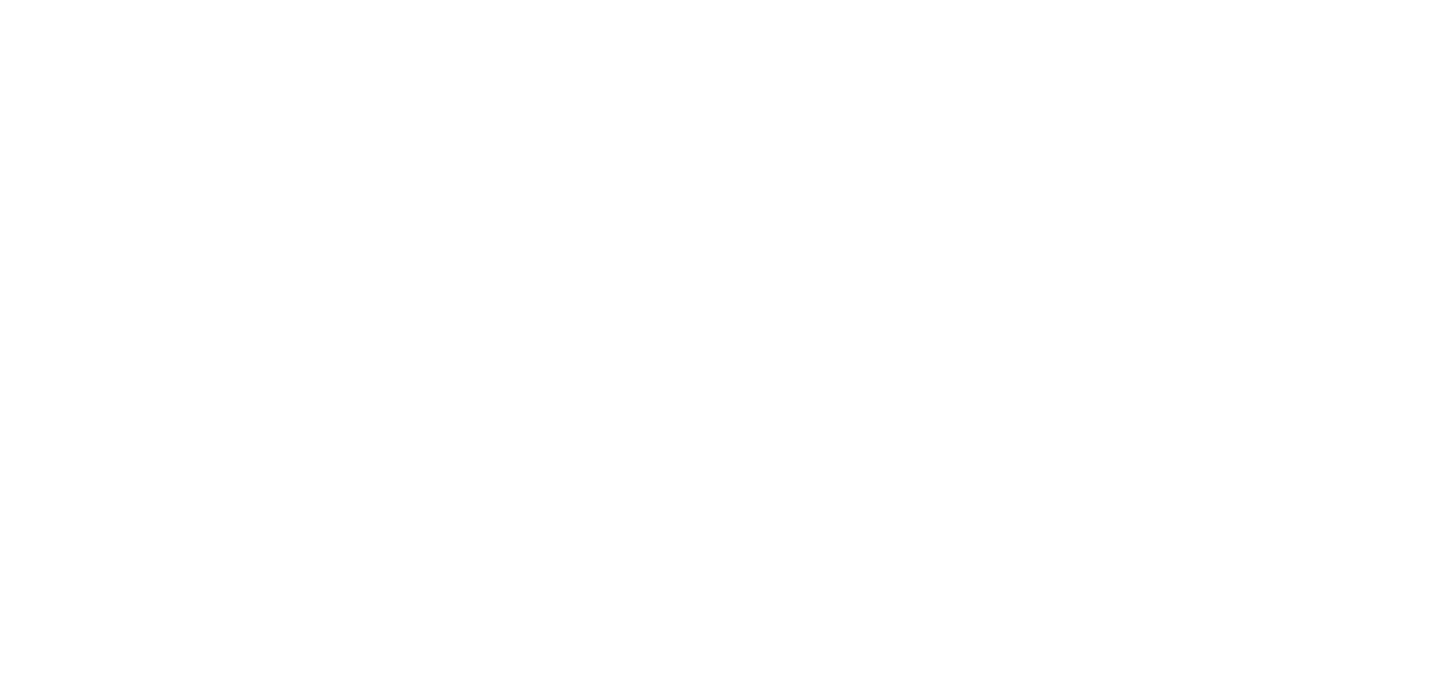 scroll, scrollTop: 0, scrollLeft: 0, axis: both 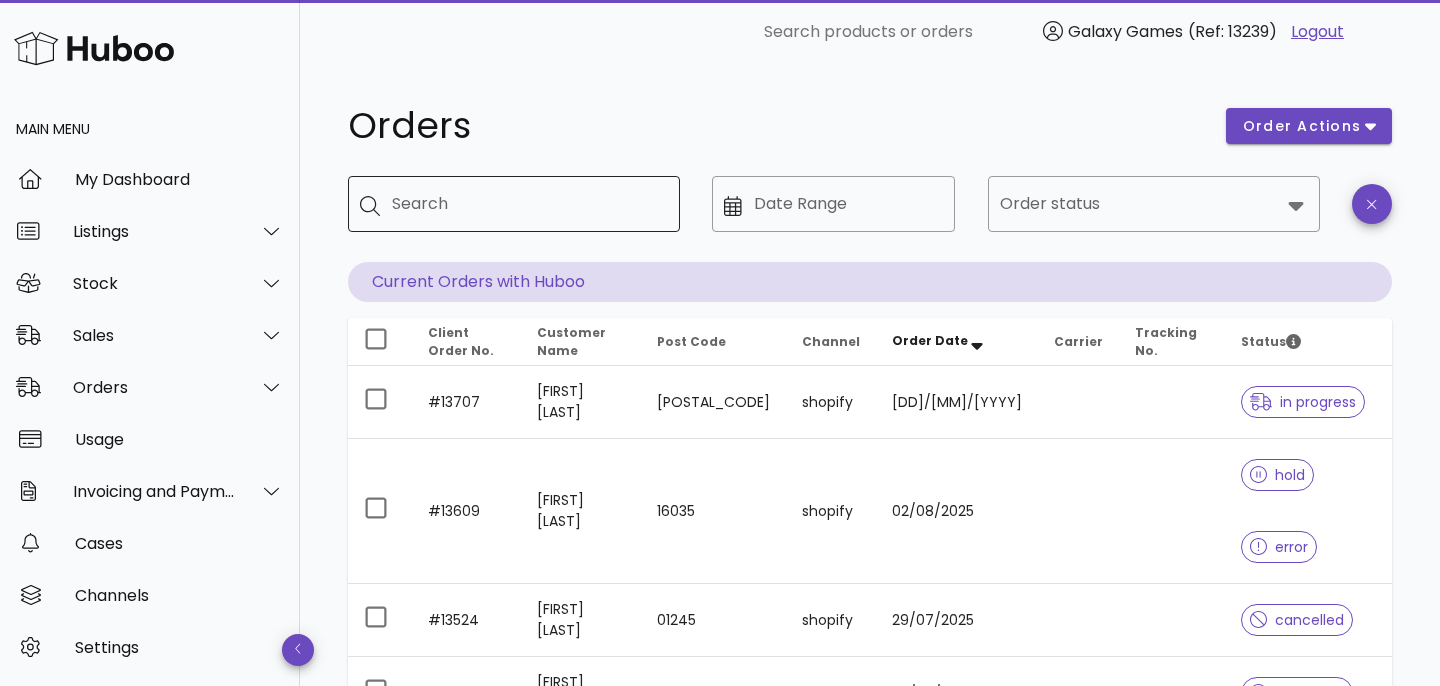 click on "Search" at bounding box center (528, 204) 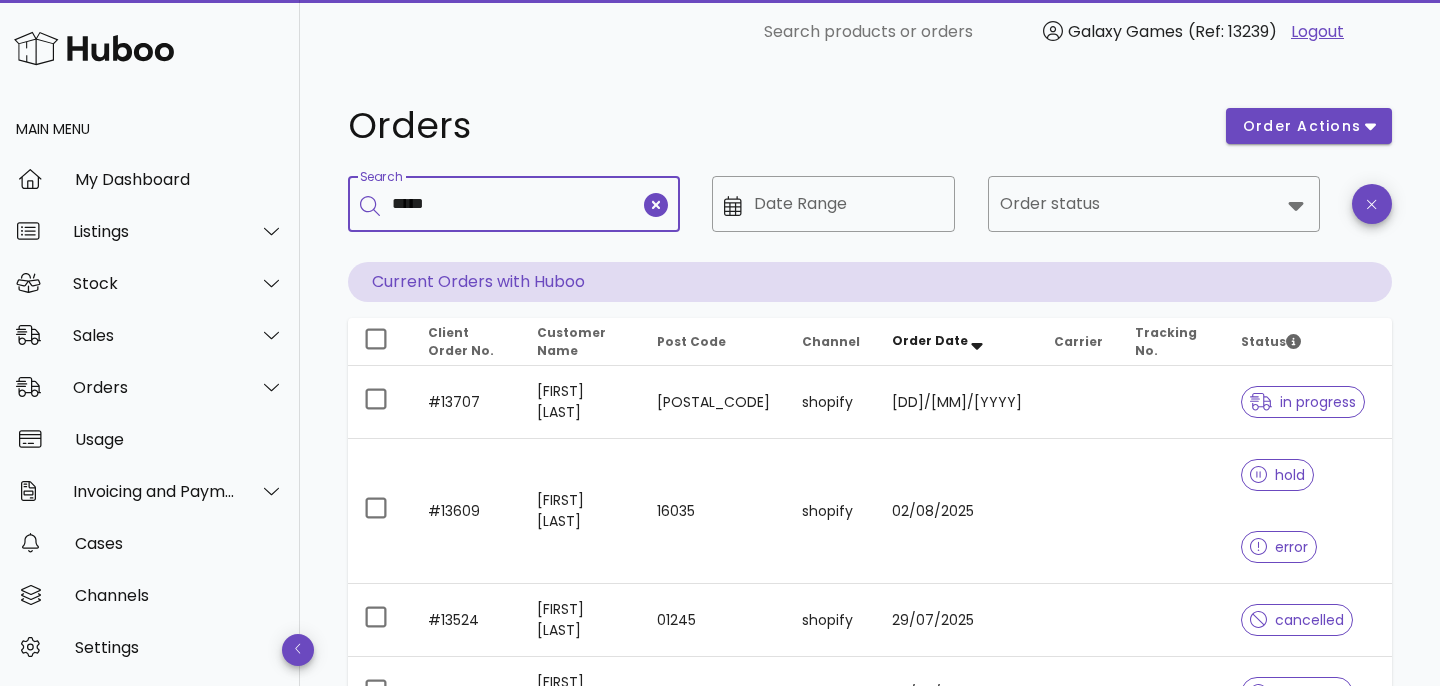 type on "*****" 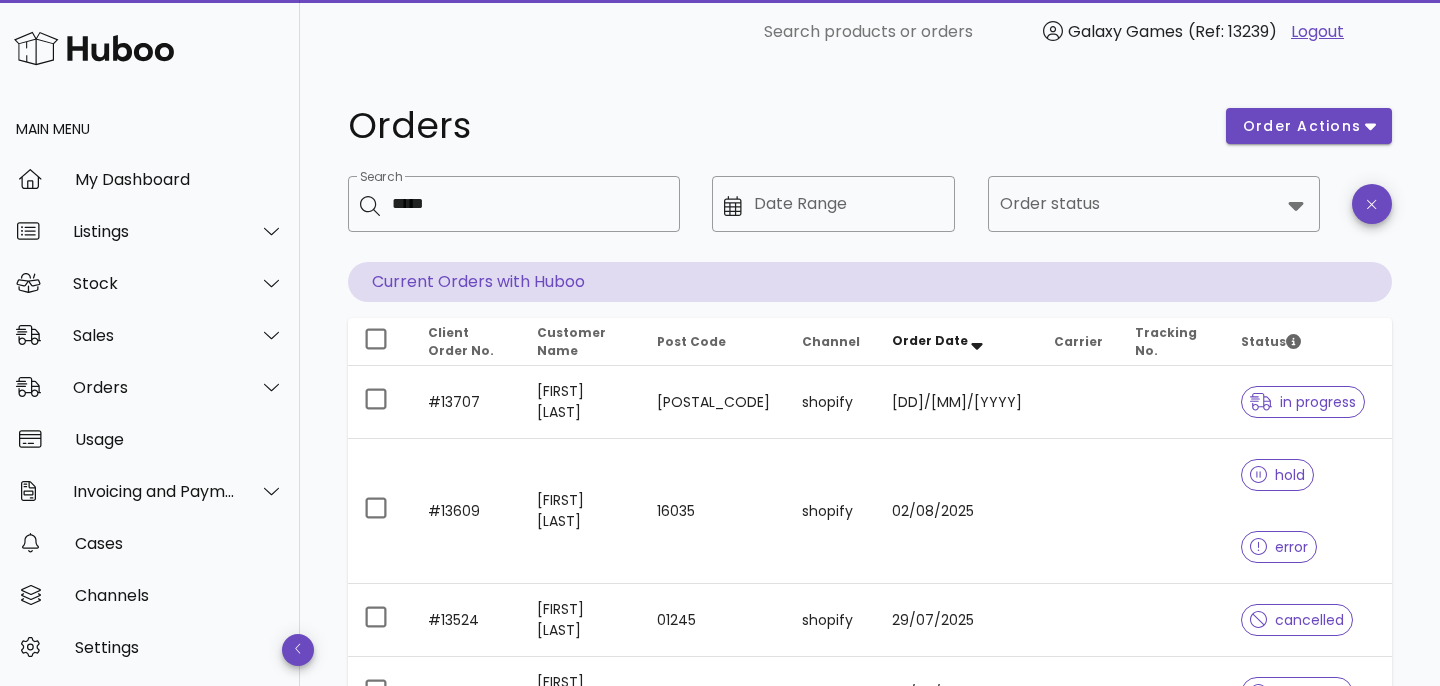 type 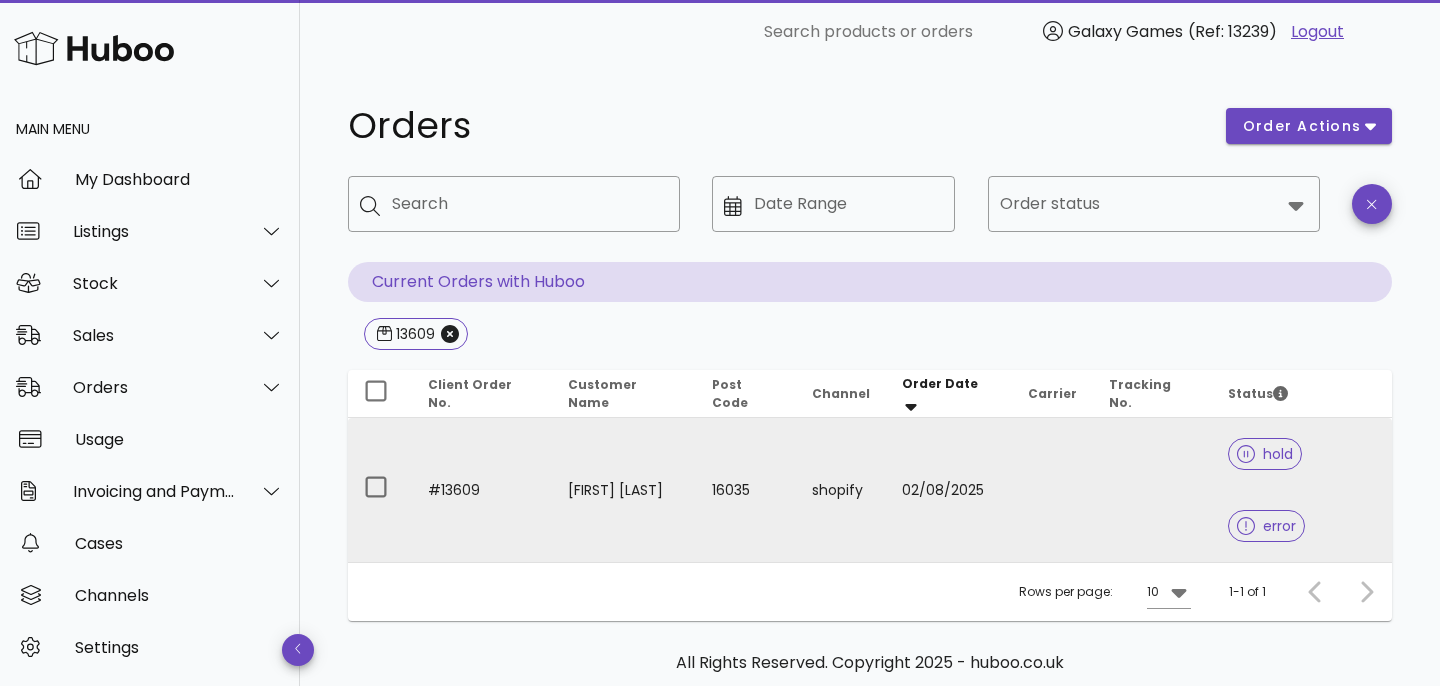 click on "#13609" at bounding box center [482, 490] 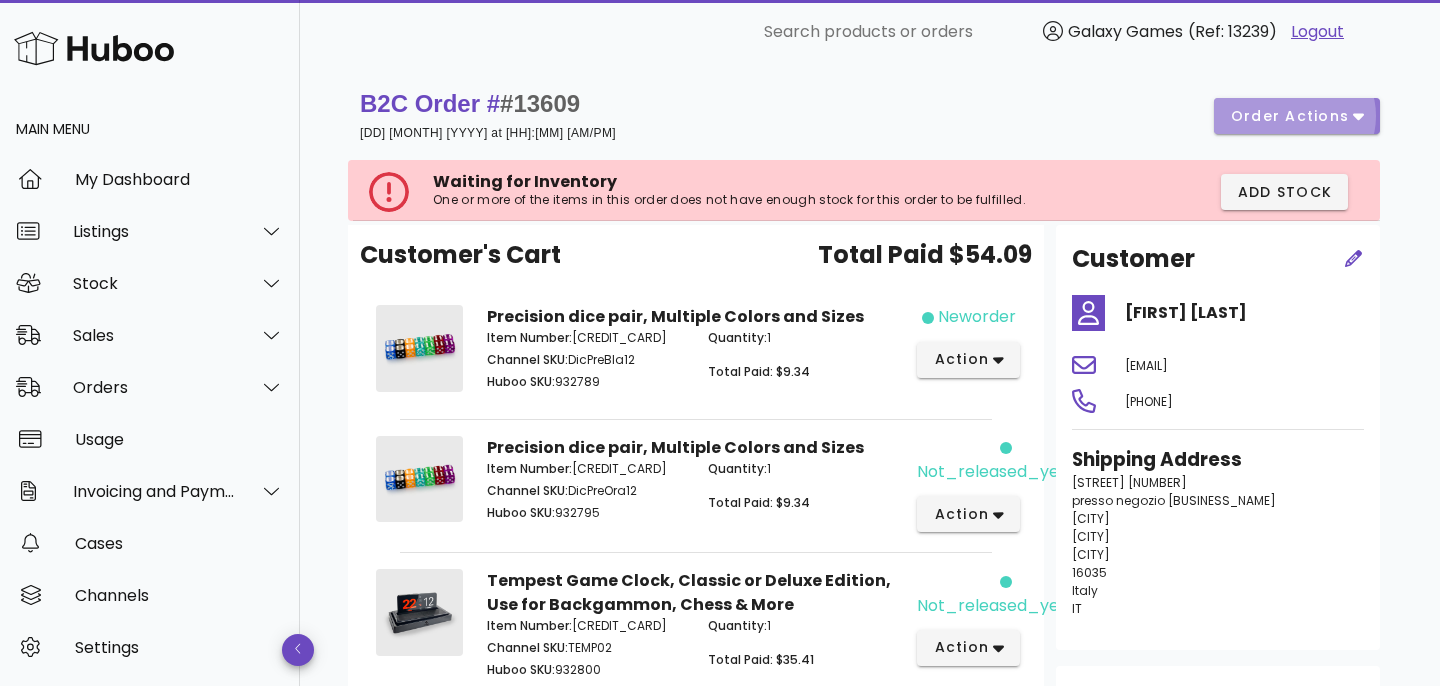 click on "order actions" at bounding box center (1290, 116) 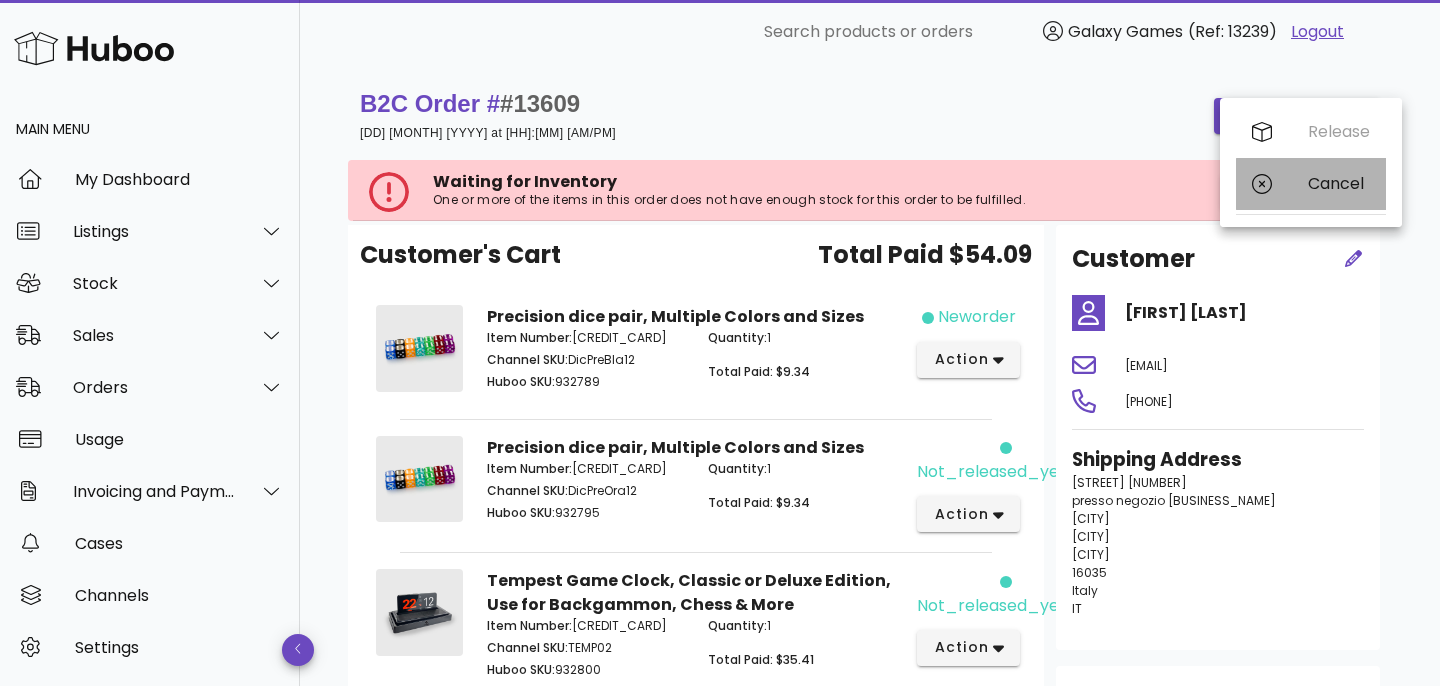 click on "Cancel" at bounding box center [1311, 184] 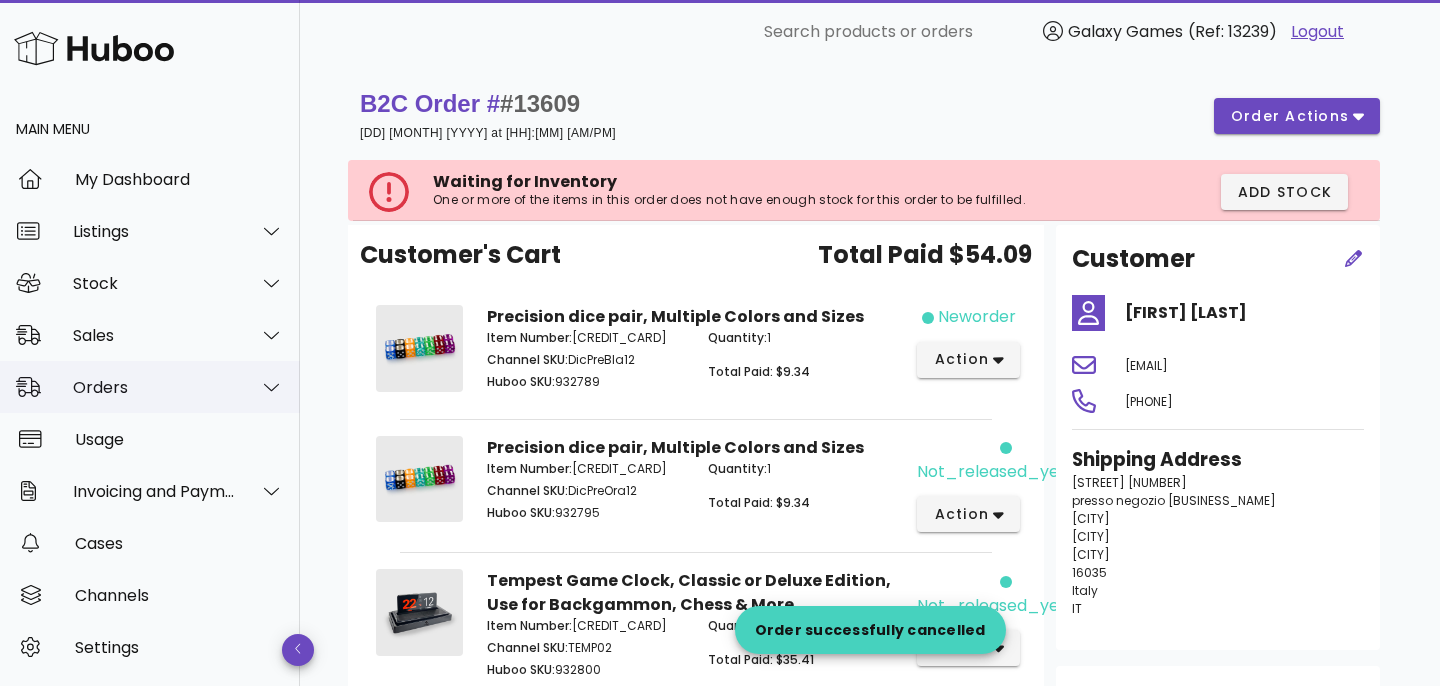 click on "Orders" at bounding box center [154, 387] 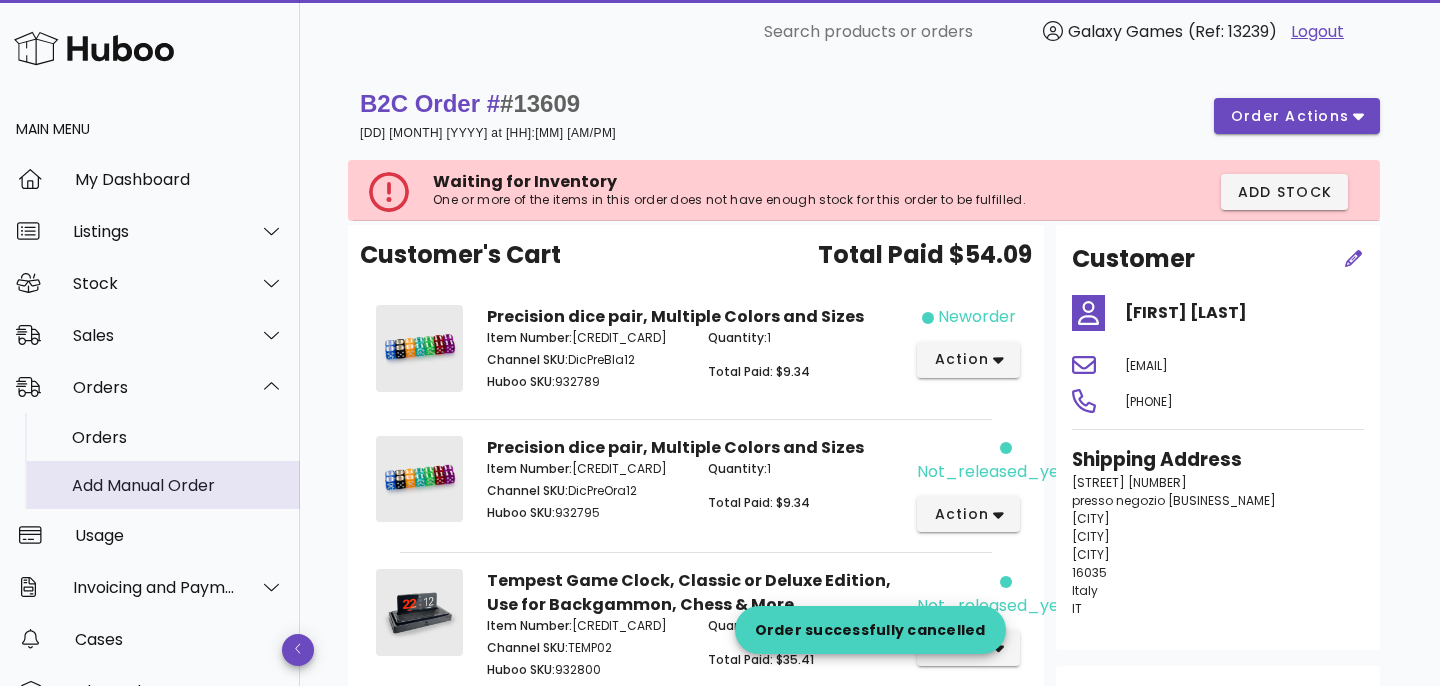click on "Add Manual Order" at bounding box center [178, 485] 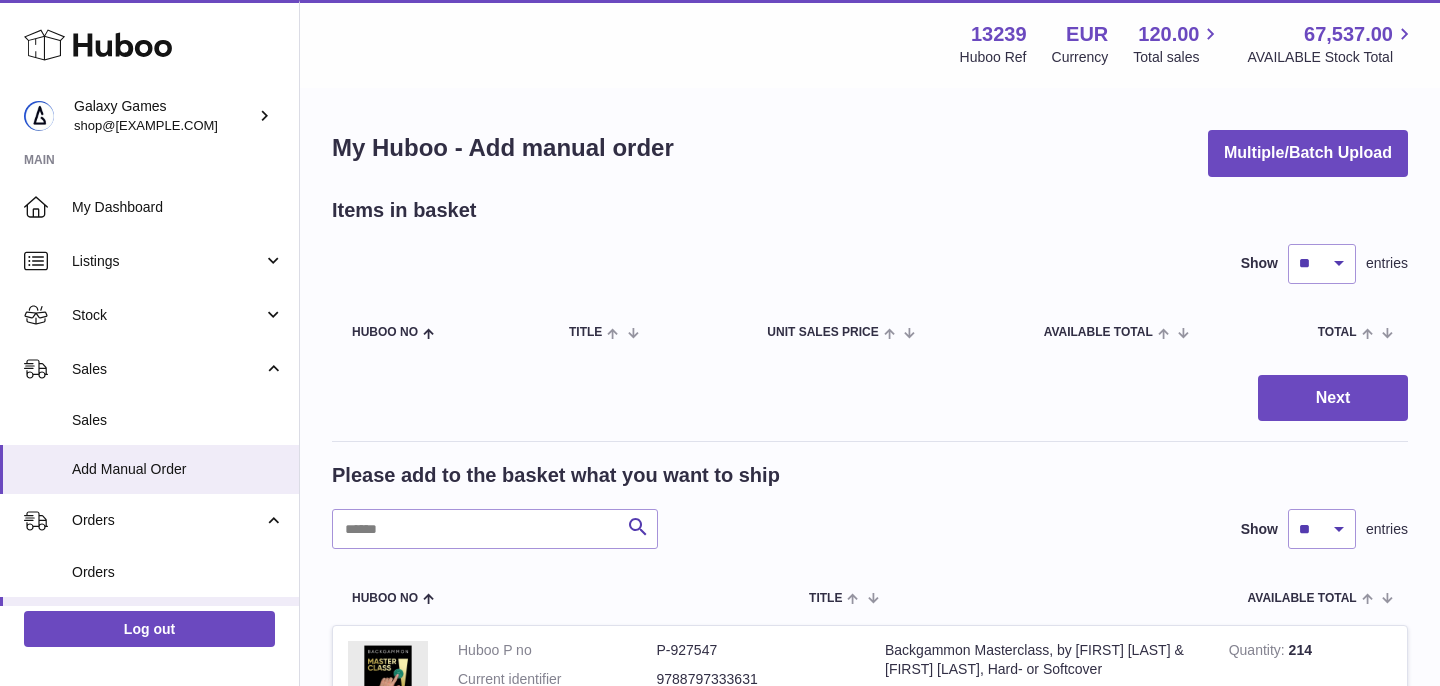 scroll, scrollTop: 0, scrollLeft: 0, axis: both 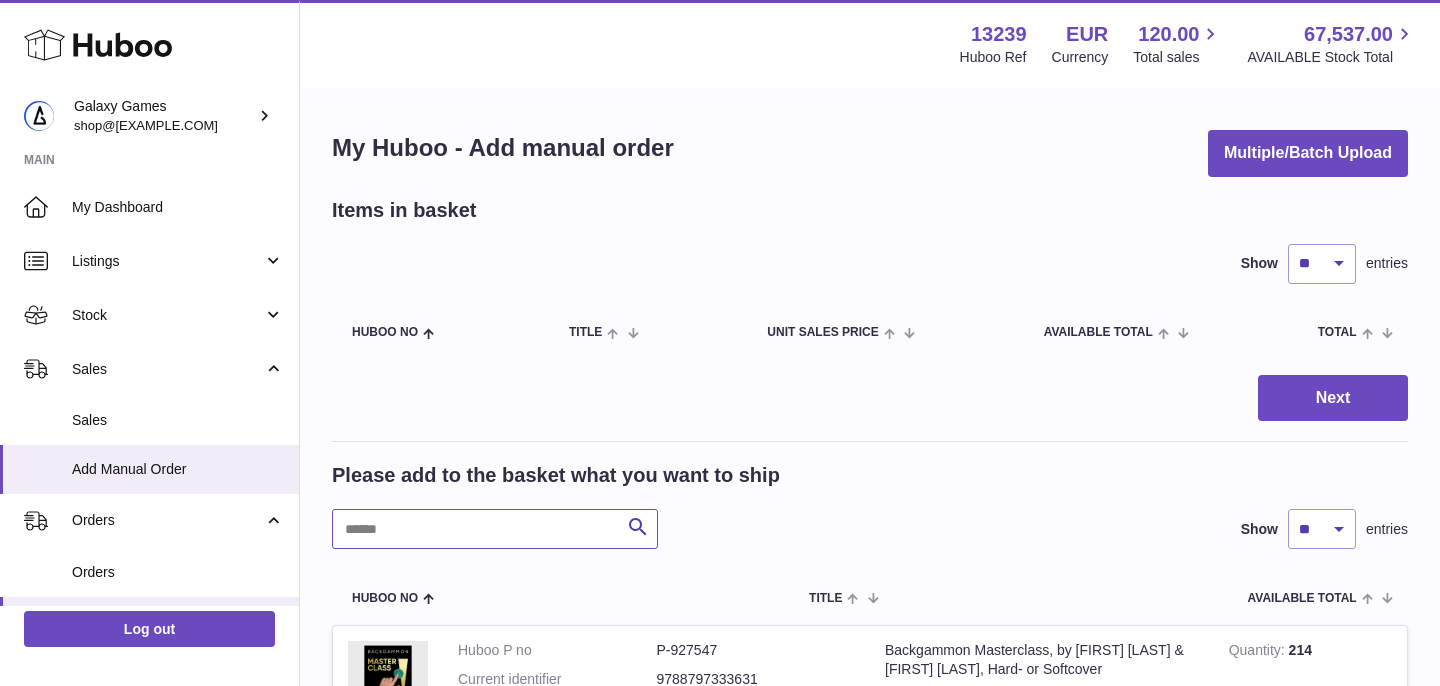 click at bounding box center [495, 529] 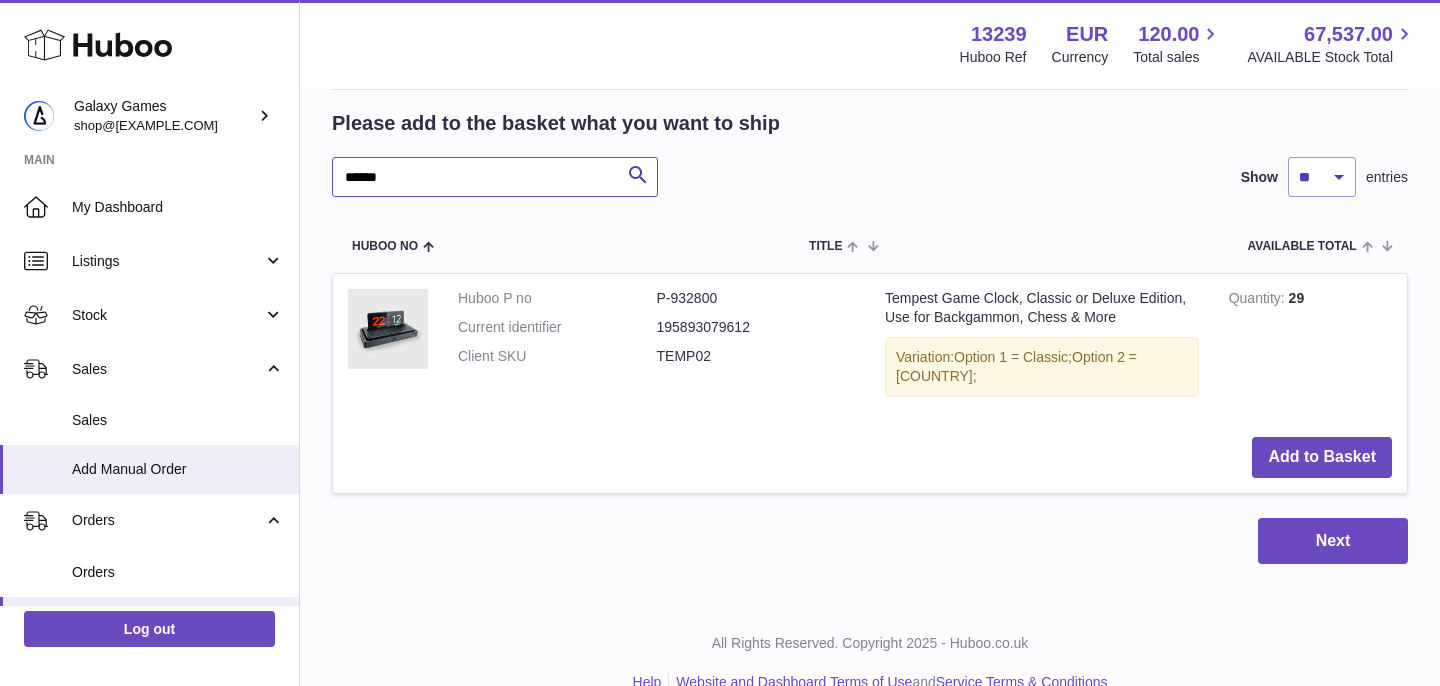 scroll, scrollTop: 355, scrollLeft: 0, axis: vertical 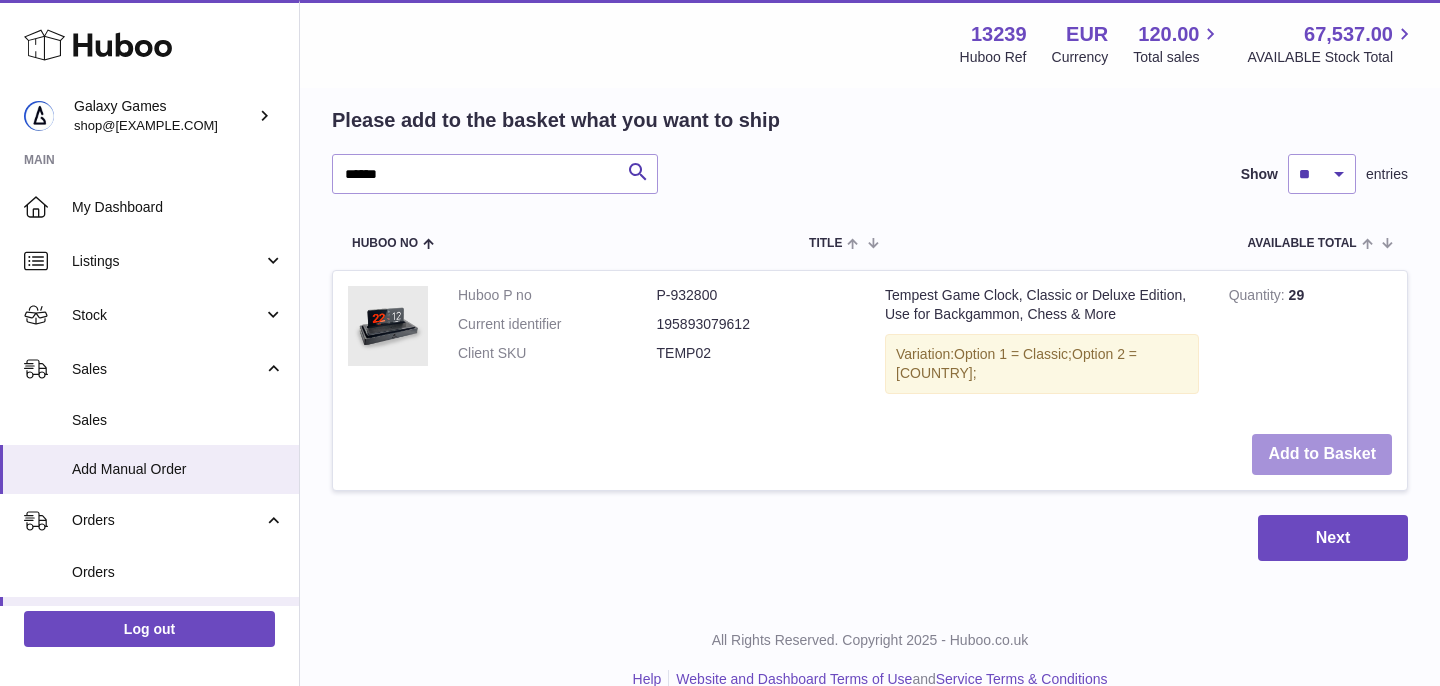 click on "Add to Basket" at bounding box center [1322, 454] 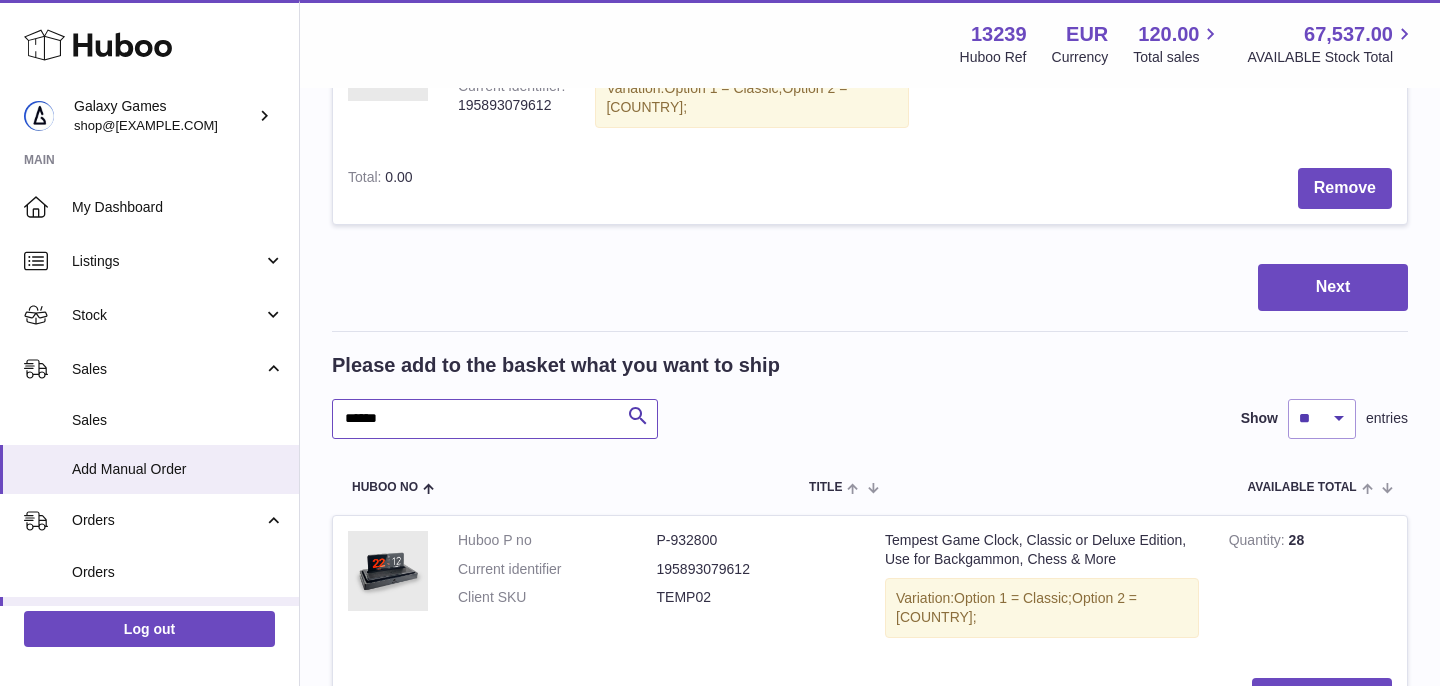 click on "******" at bounding box center [495, 419] 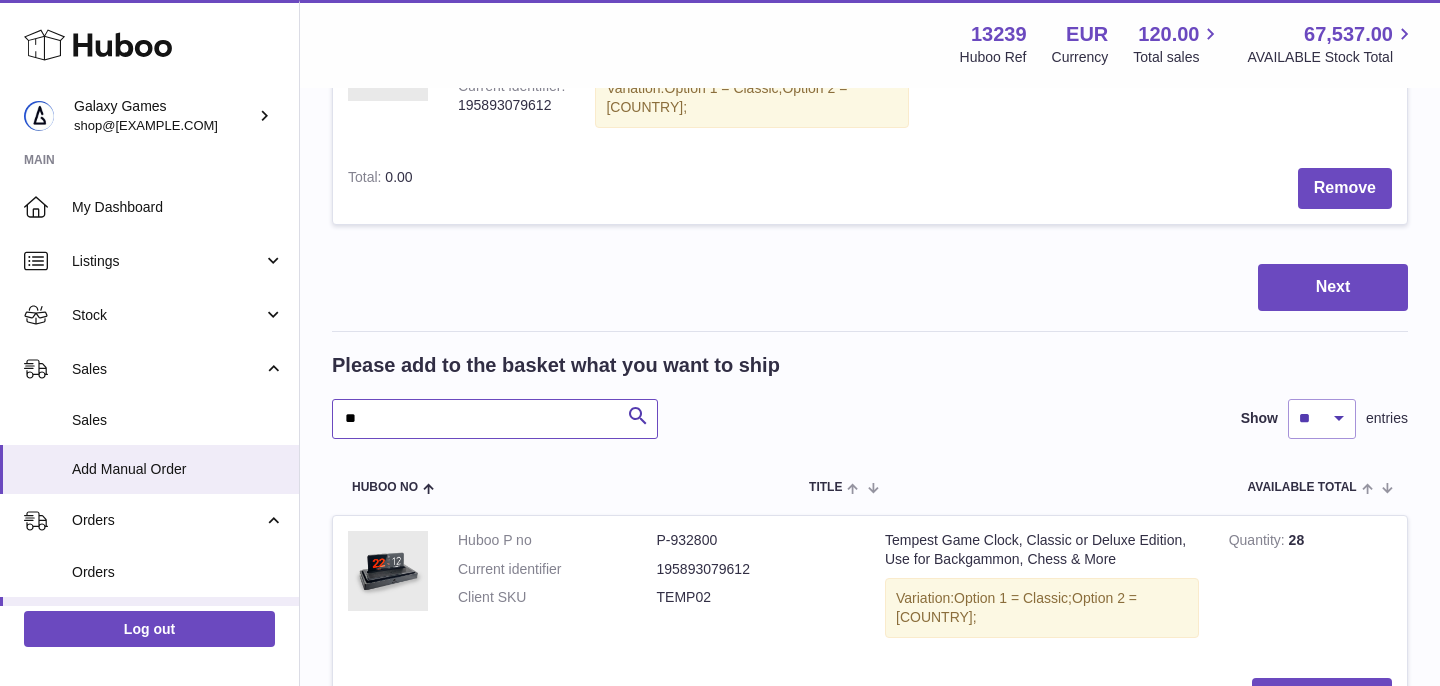 type on "*" 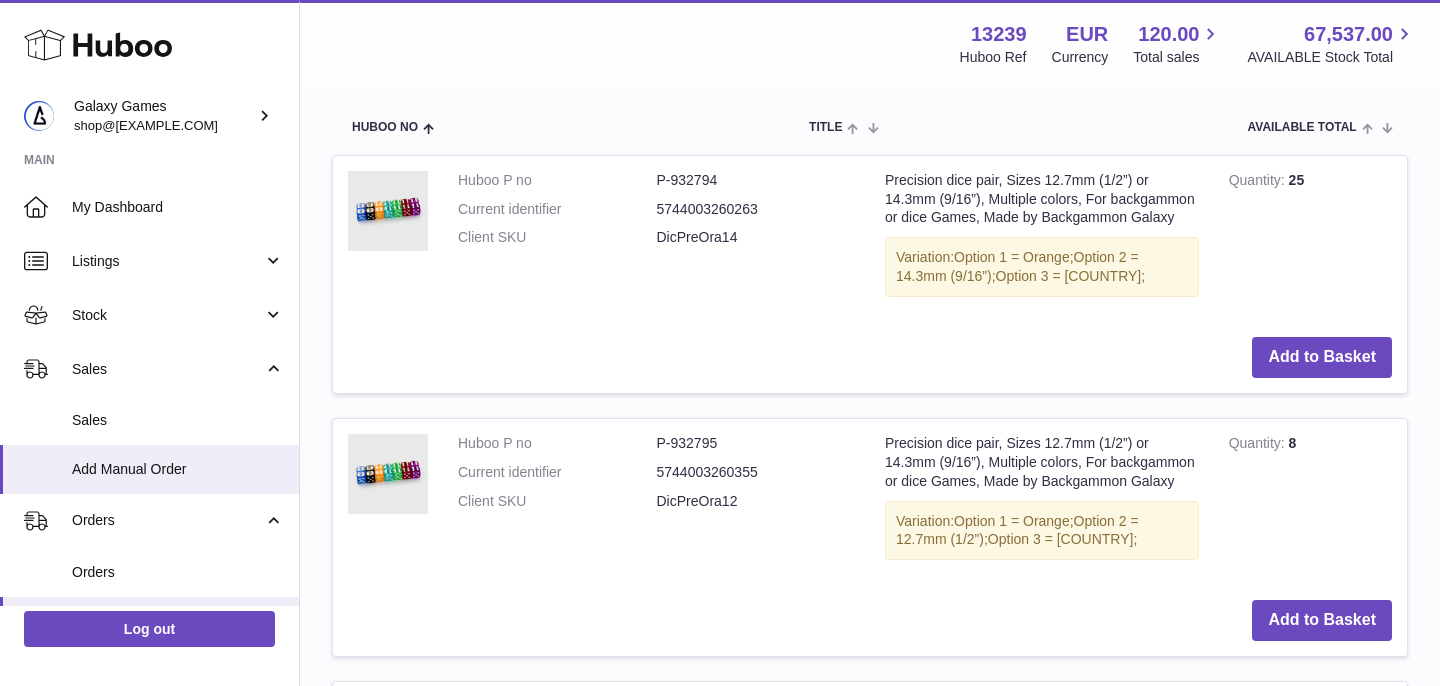 scroll, scrollTop: 713, scrollLeft: 0, axis: vertical 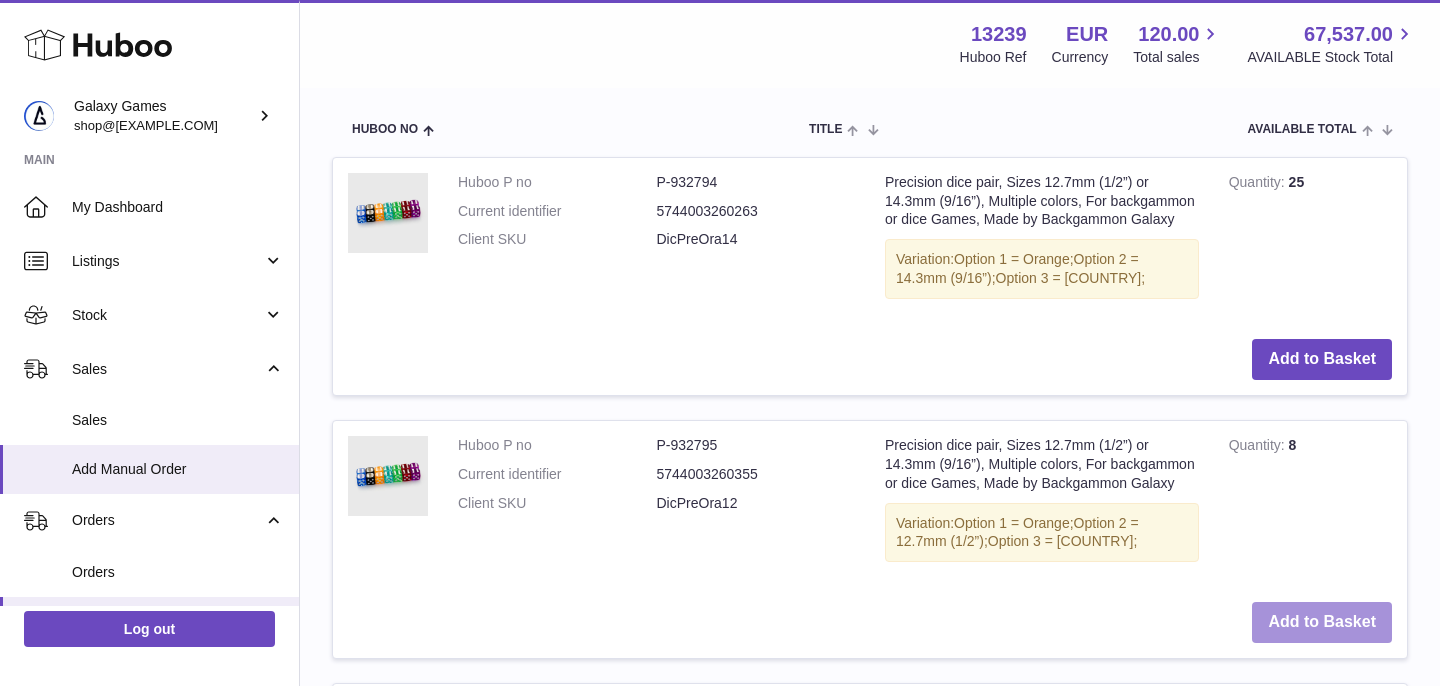 click on "Add to Basket" at bounding box center (1322, 622) 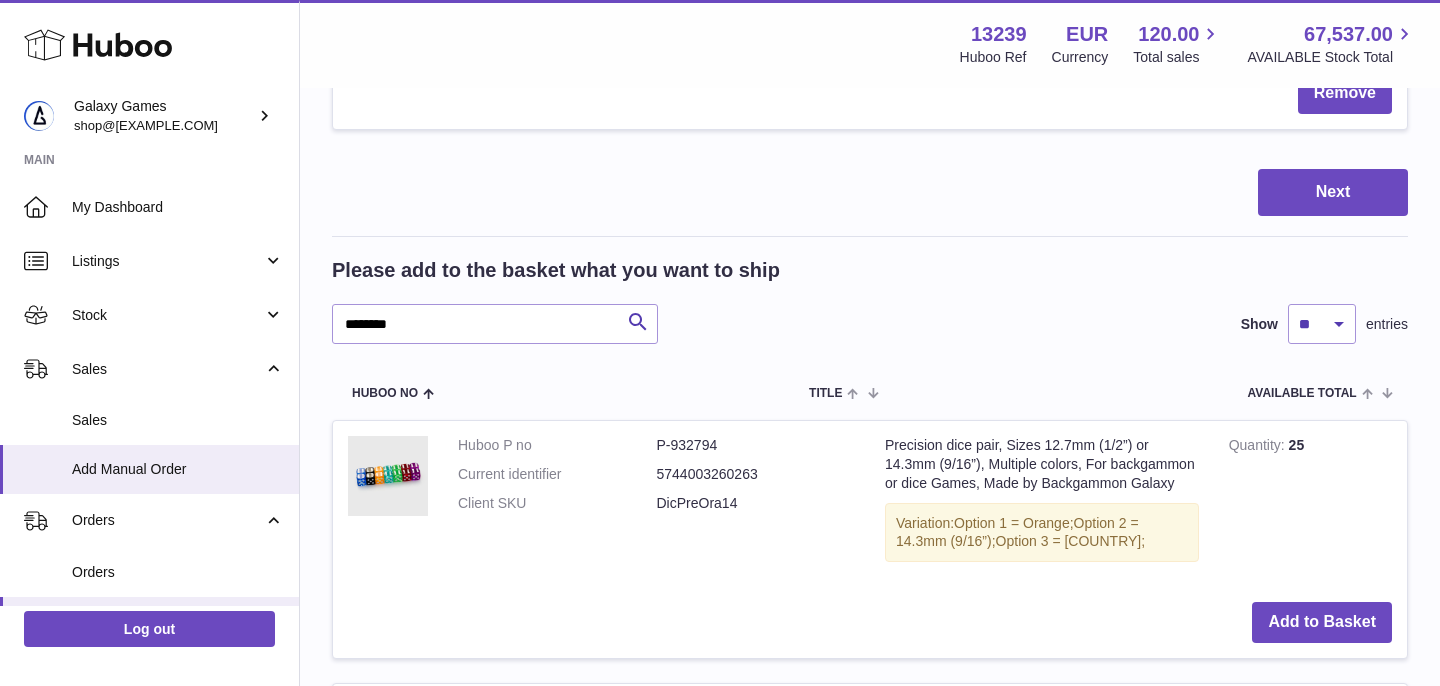 scroll, scrollTop: 976, scrollLeft: 0, axis: vertical 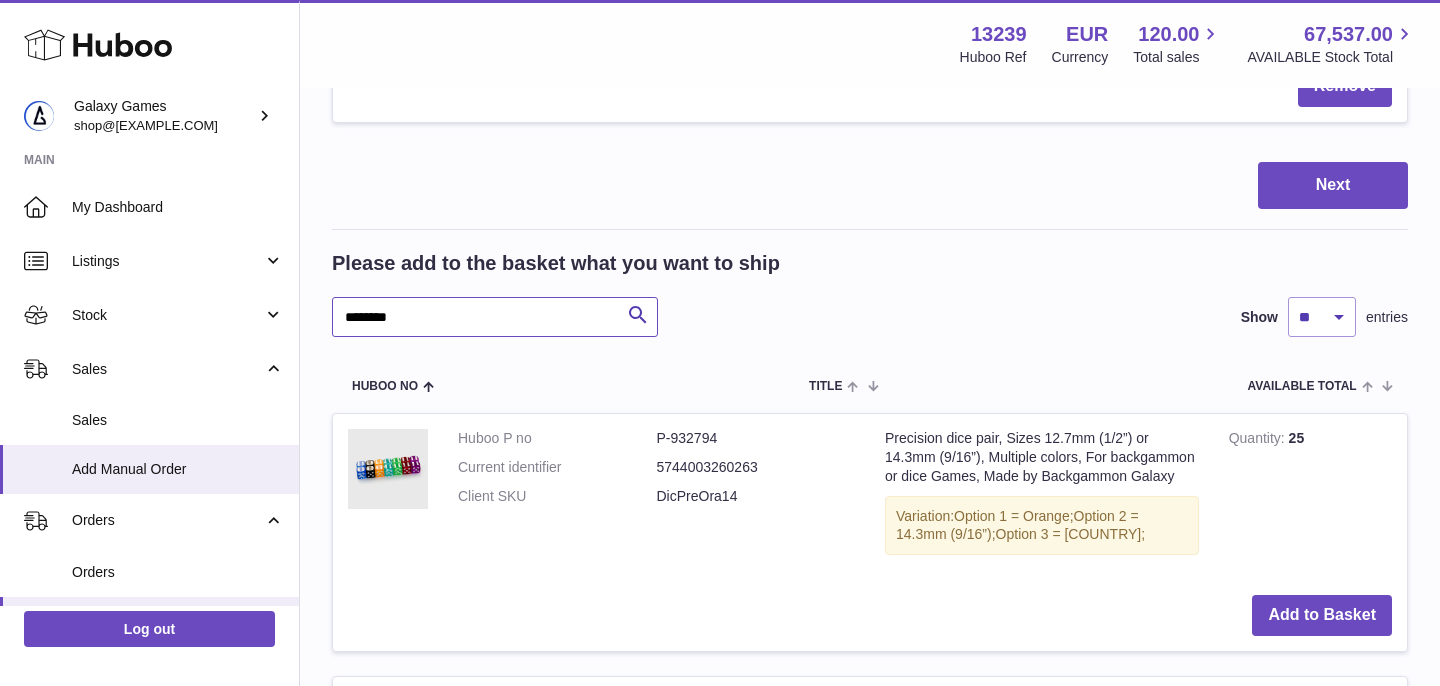 click on "********" at bounding box center (495, 317) 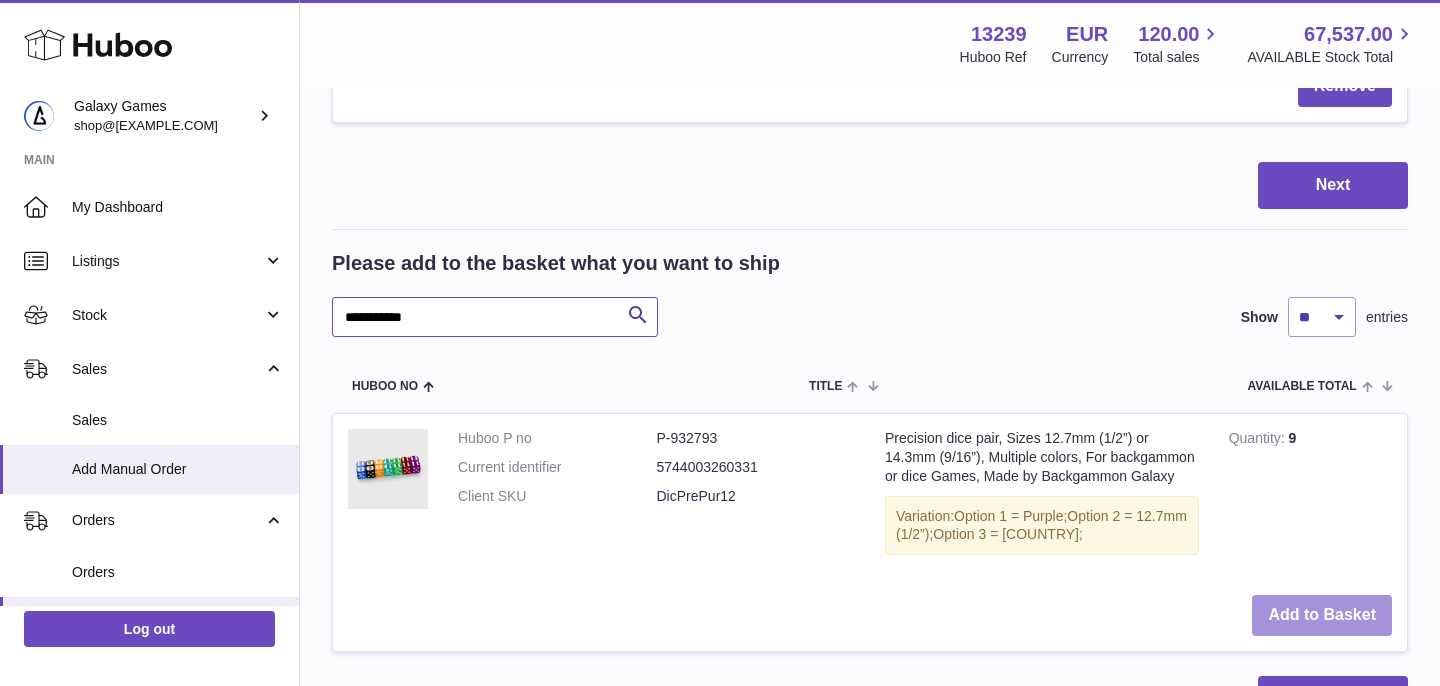 type on "**********" 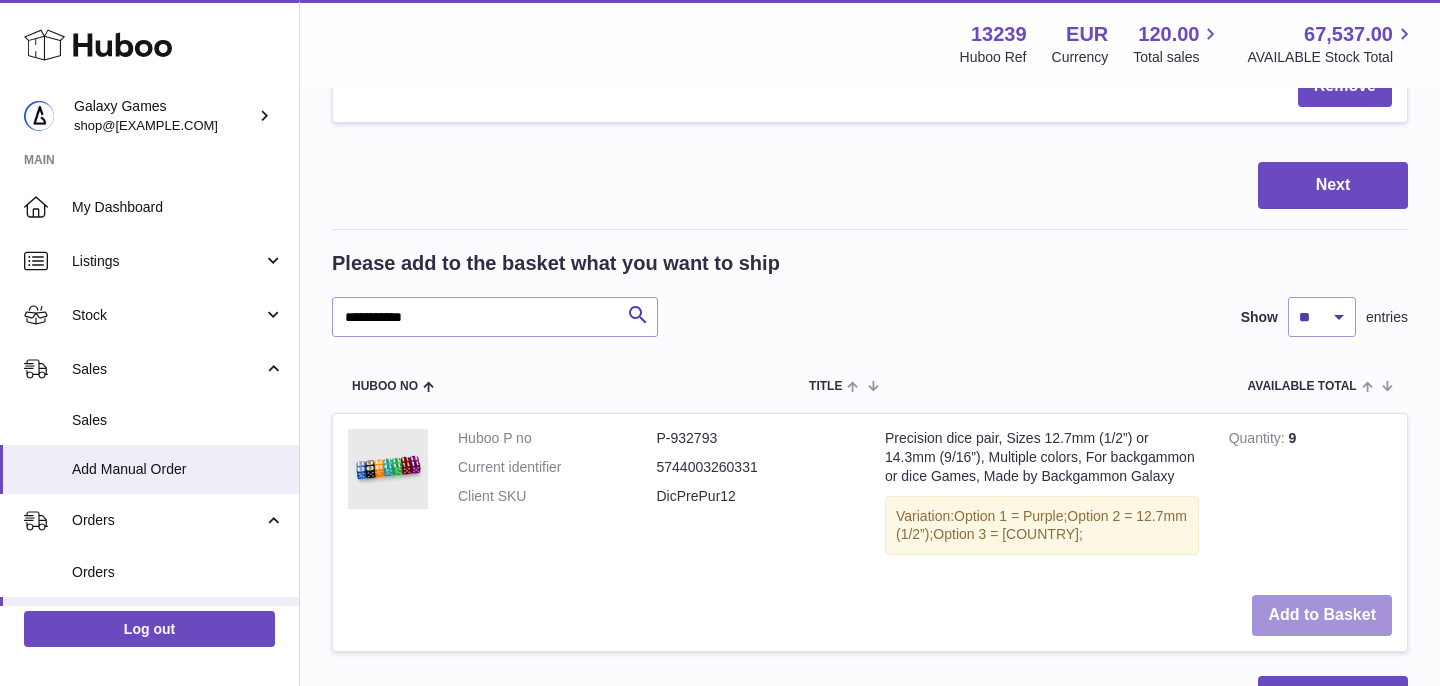 click on "Add to Basket" at bounding box center (1322, 615) 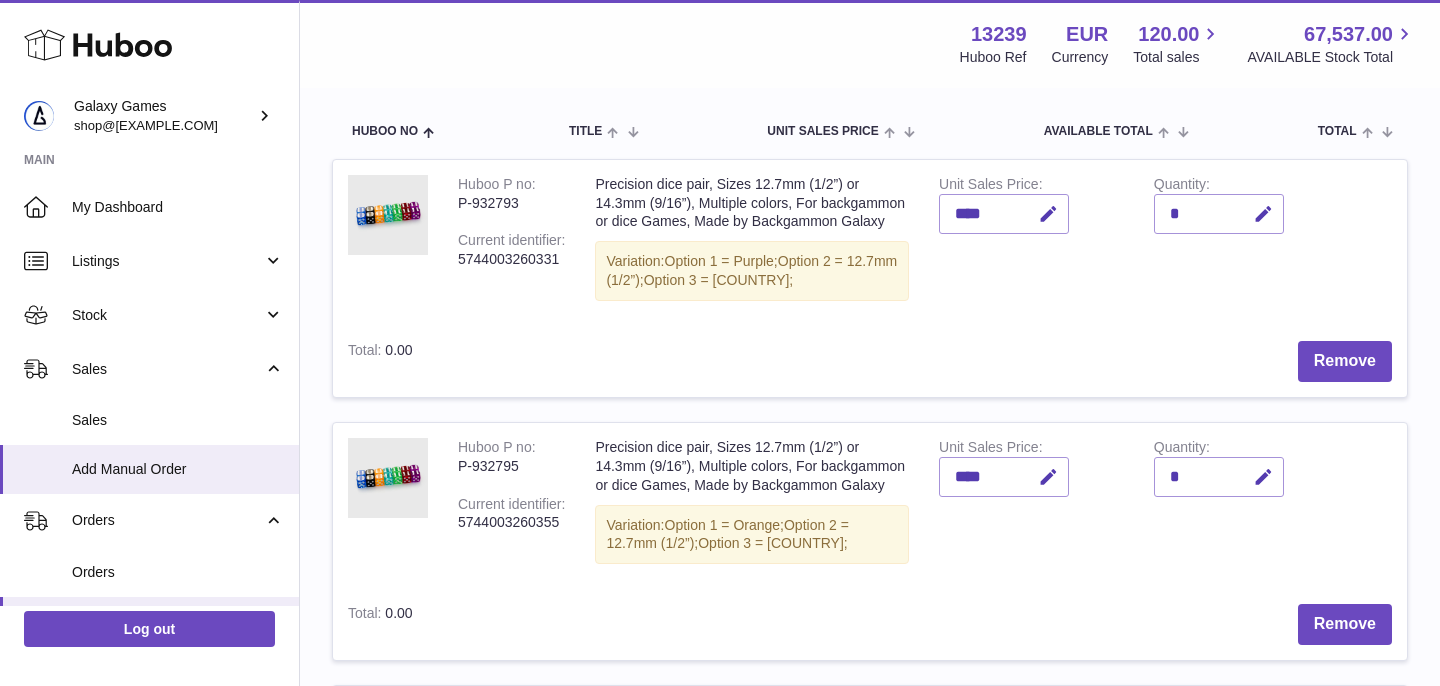 scroll, scrollTop: 199, scrollLeft: 0, axis: vertical 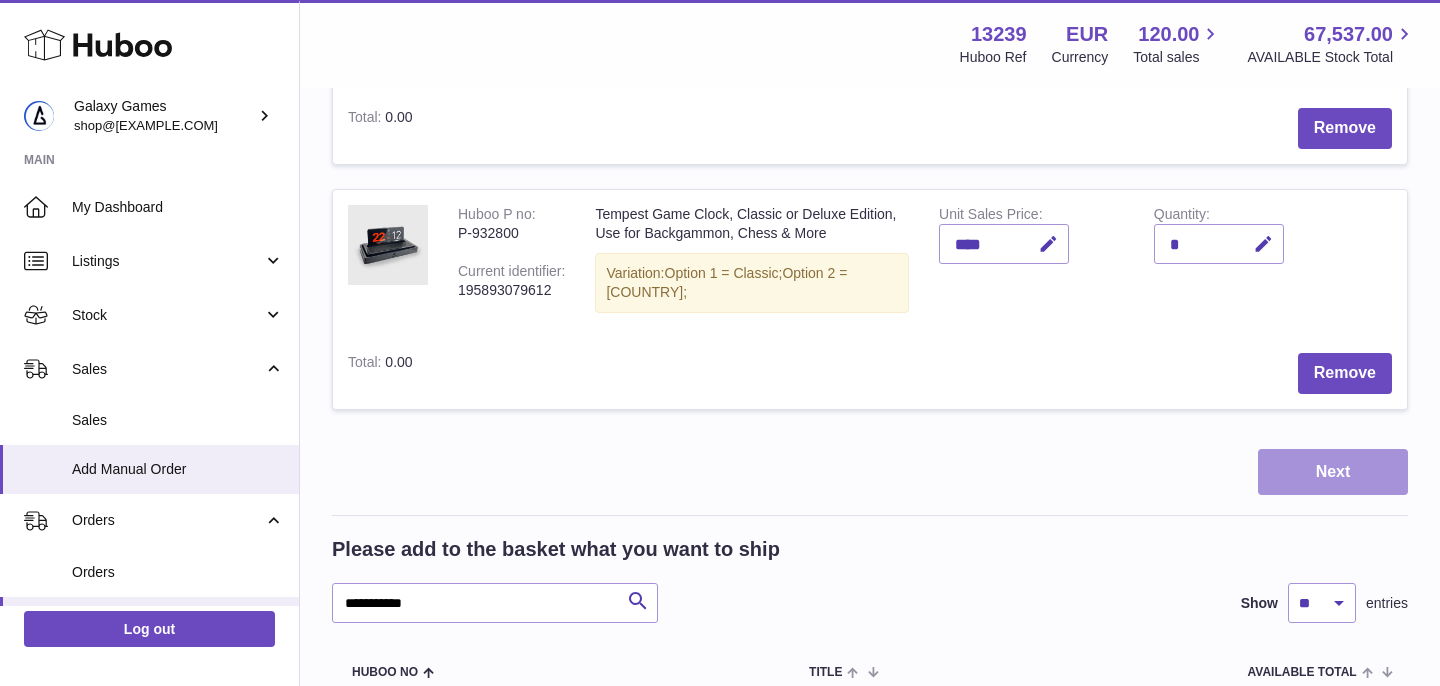 click on "Next" at bounding box center (1333, 472) 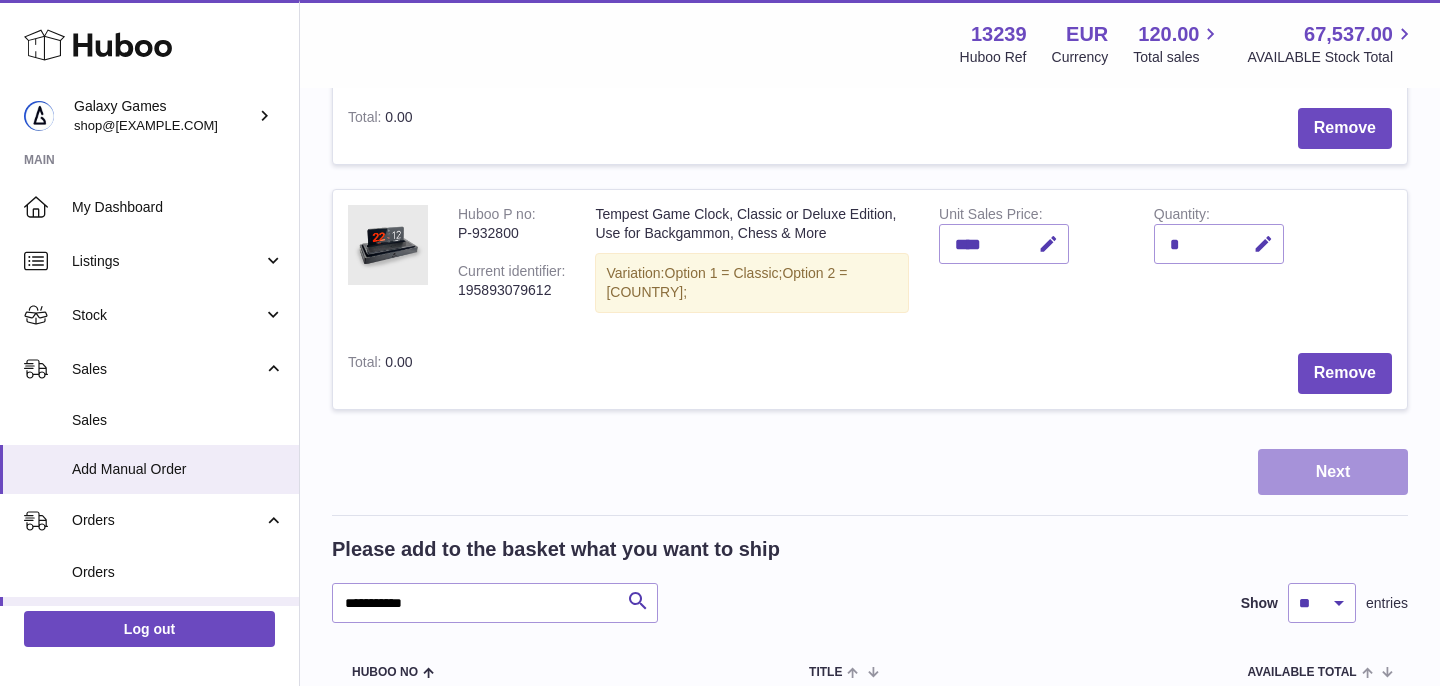 scroll, scrollTop: 0, scrollLeft: 0, axis: both 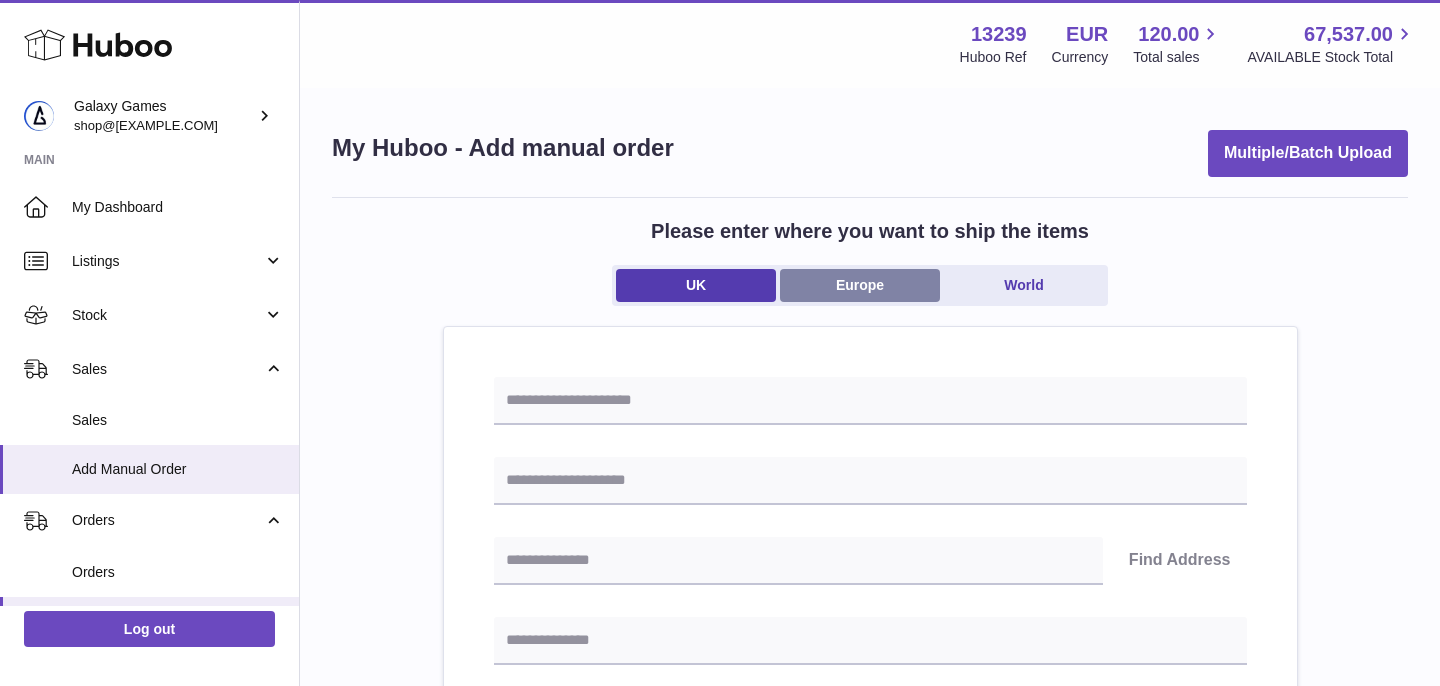 click on "Europe" at bounding box center (860, 285) 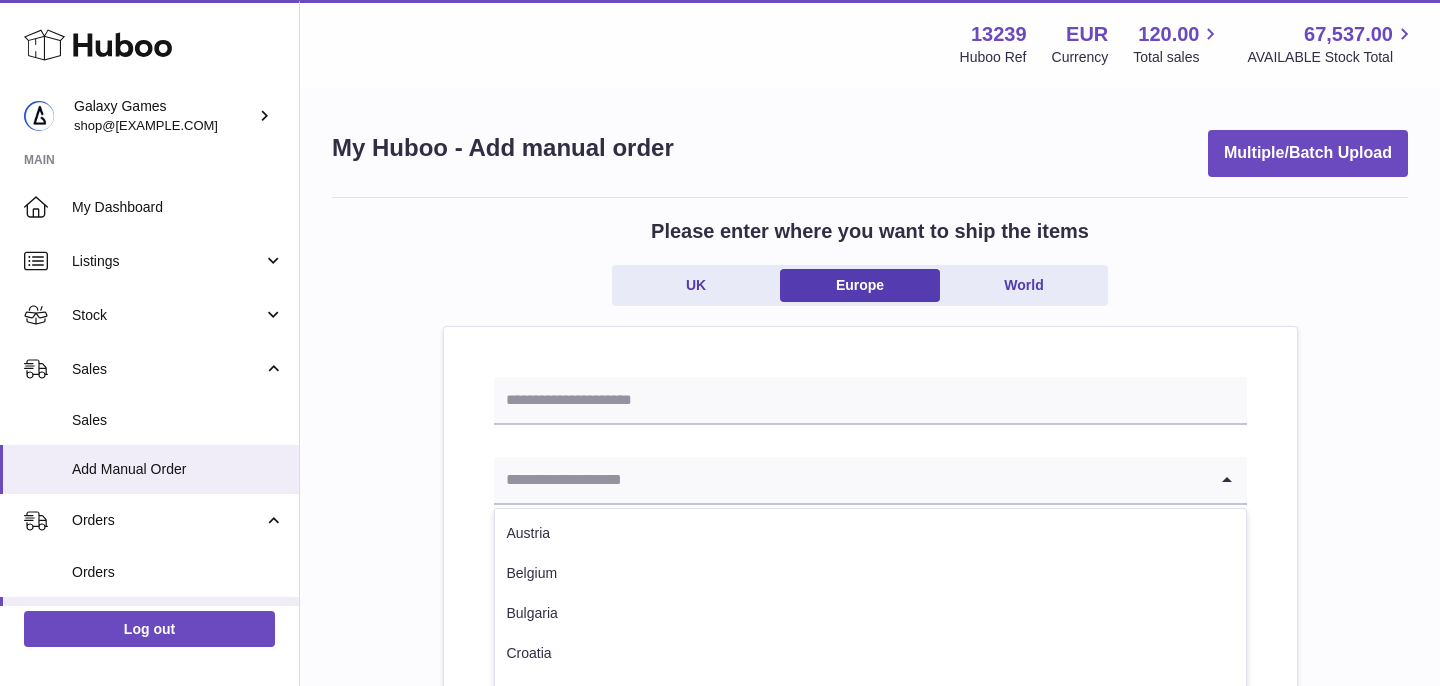 click at bounding box center [850, 480] 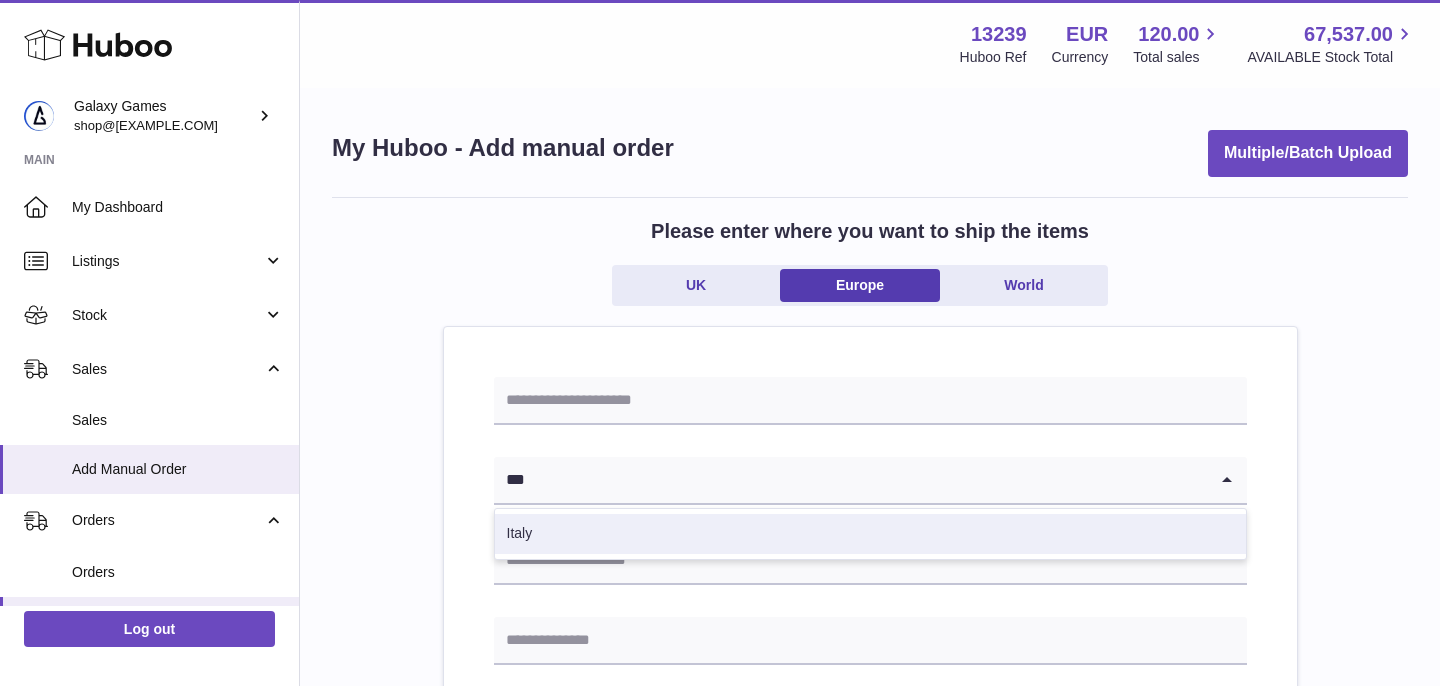click on "Italy" at bounding box center [870, 534] 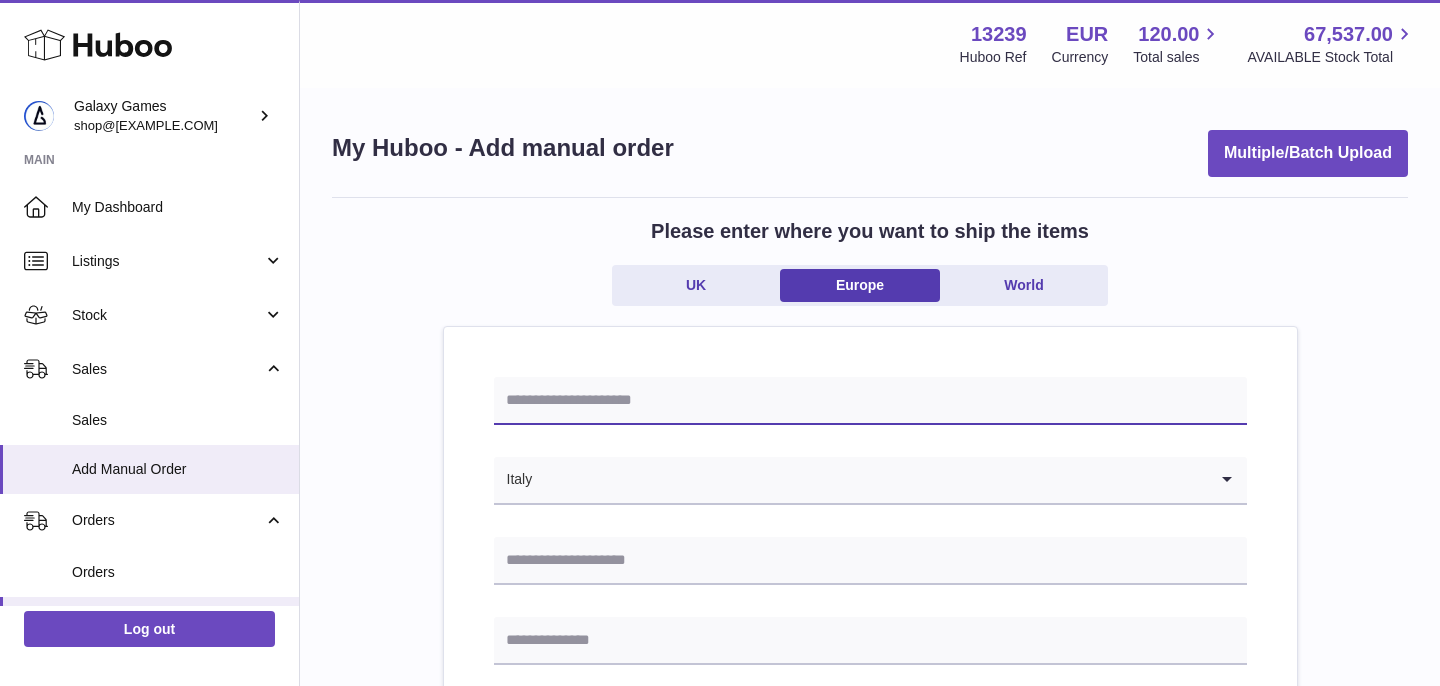 click at bounding box center (870, 401) 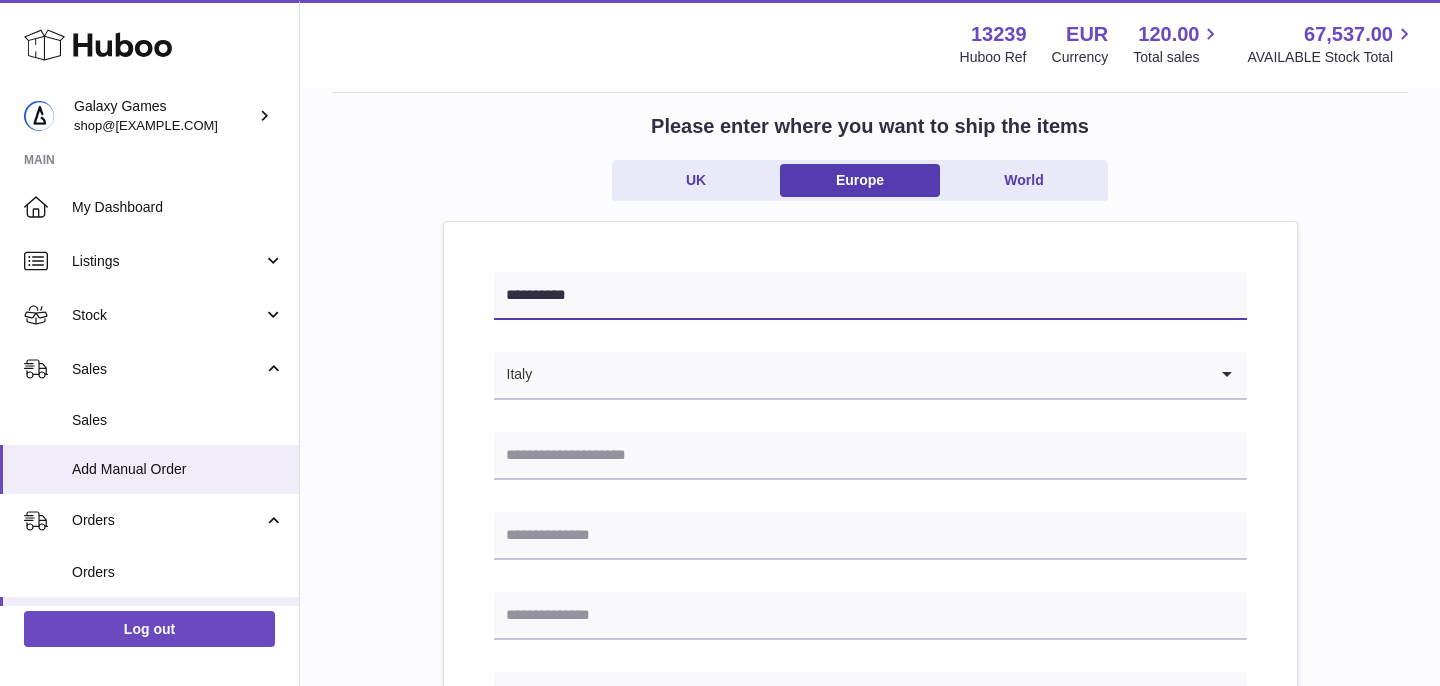 scroll, scrollTop: 104, scrollLeft: 0, axis: vertical 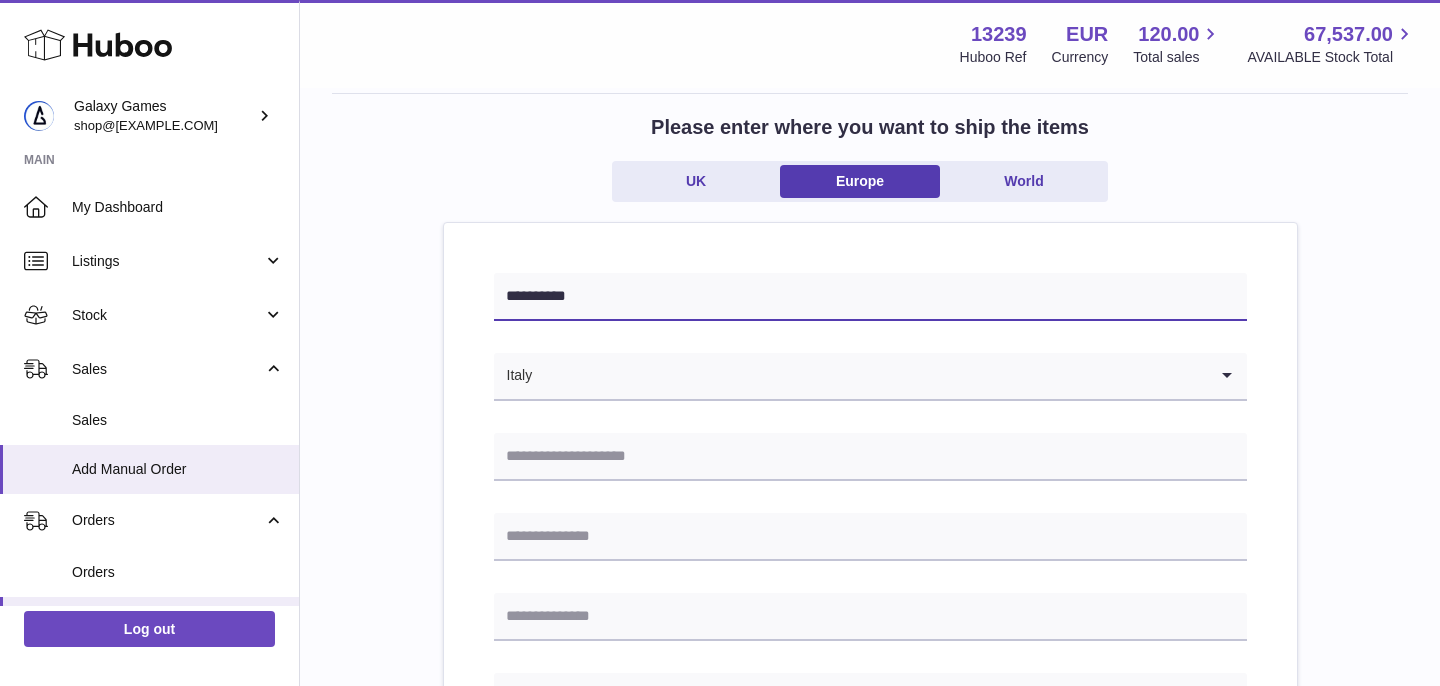 type on "**********" 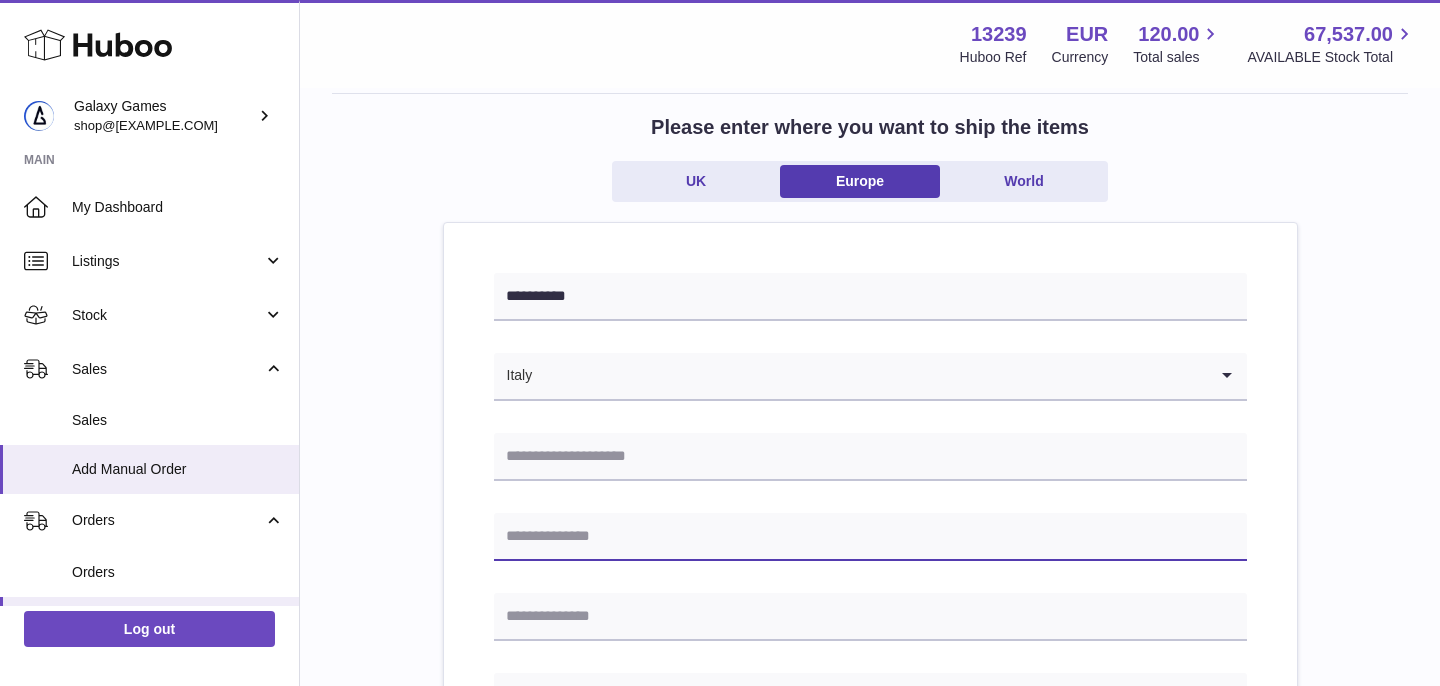 click at bounding box center (870, 537) 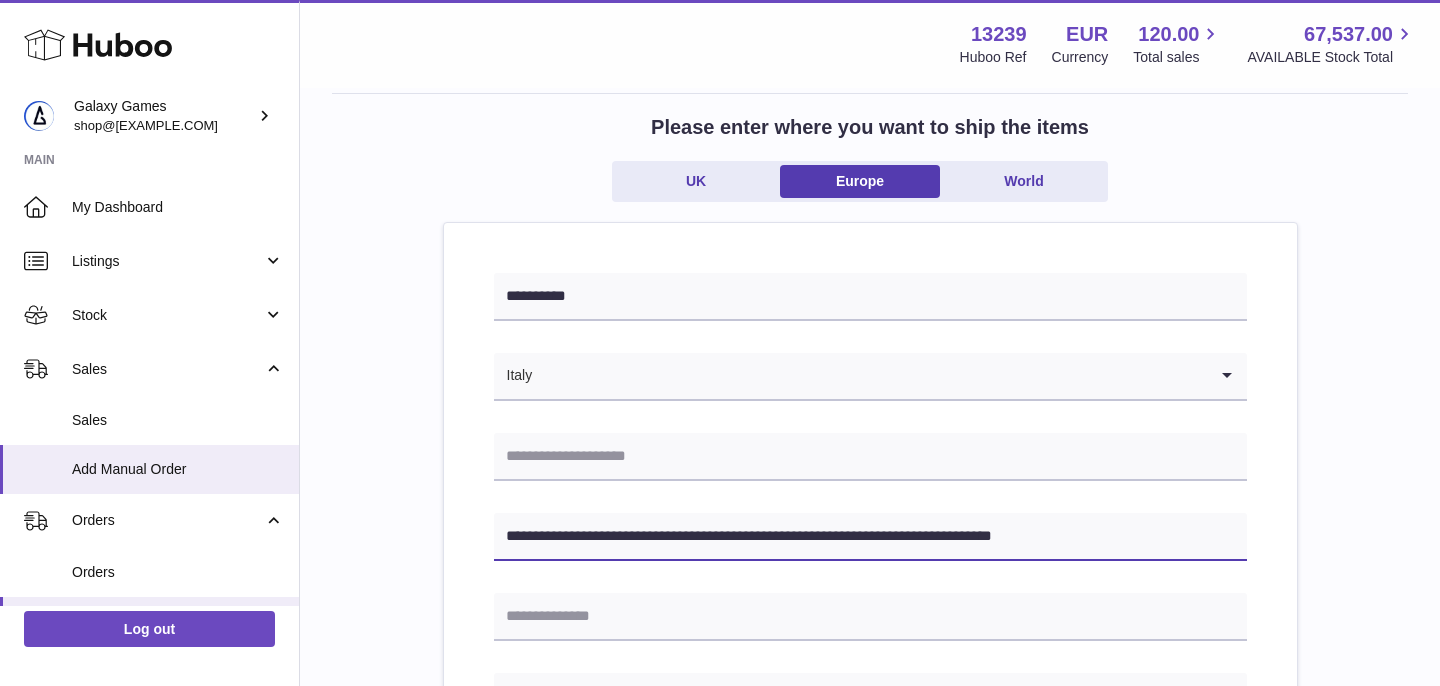 drag, startPoint x: 587, startPoint y: 539, endPoint x: 484, endPoint y: 539, distance: 103 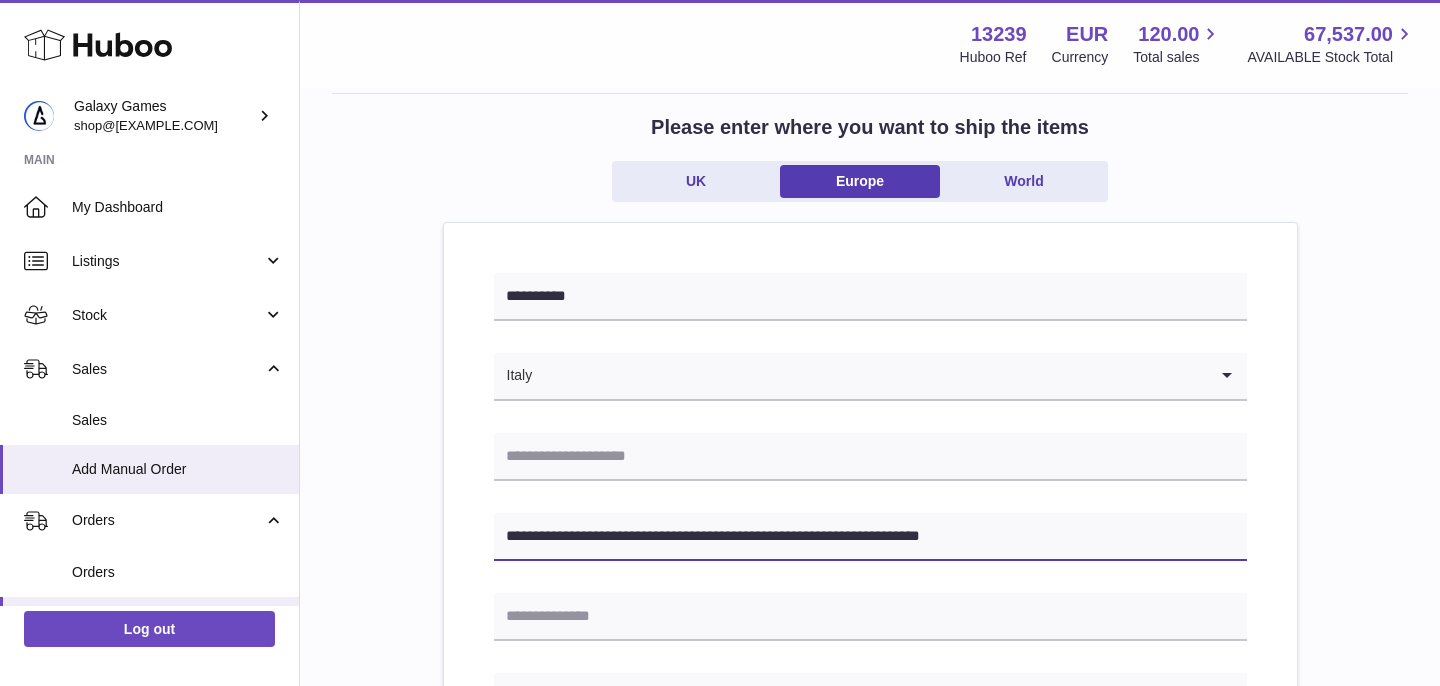 type on "**********" 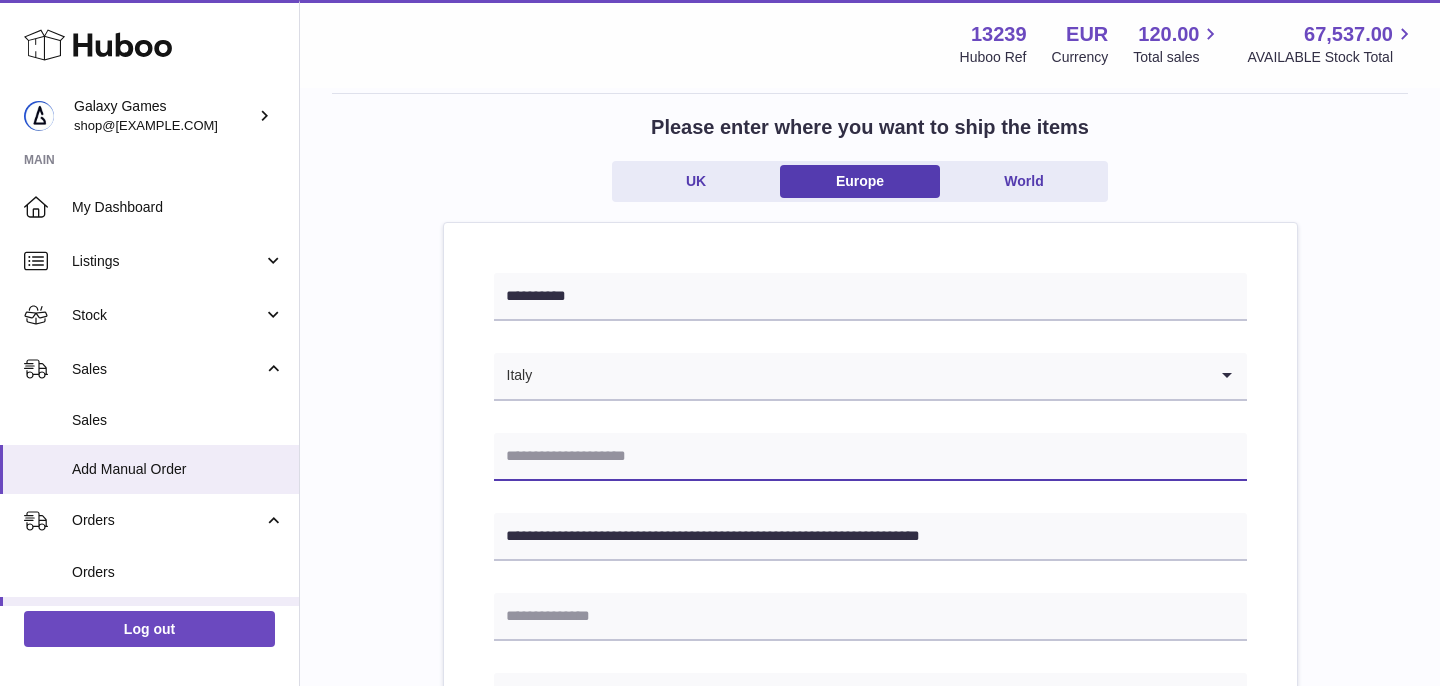 click at bounding box center (870, 457) 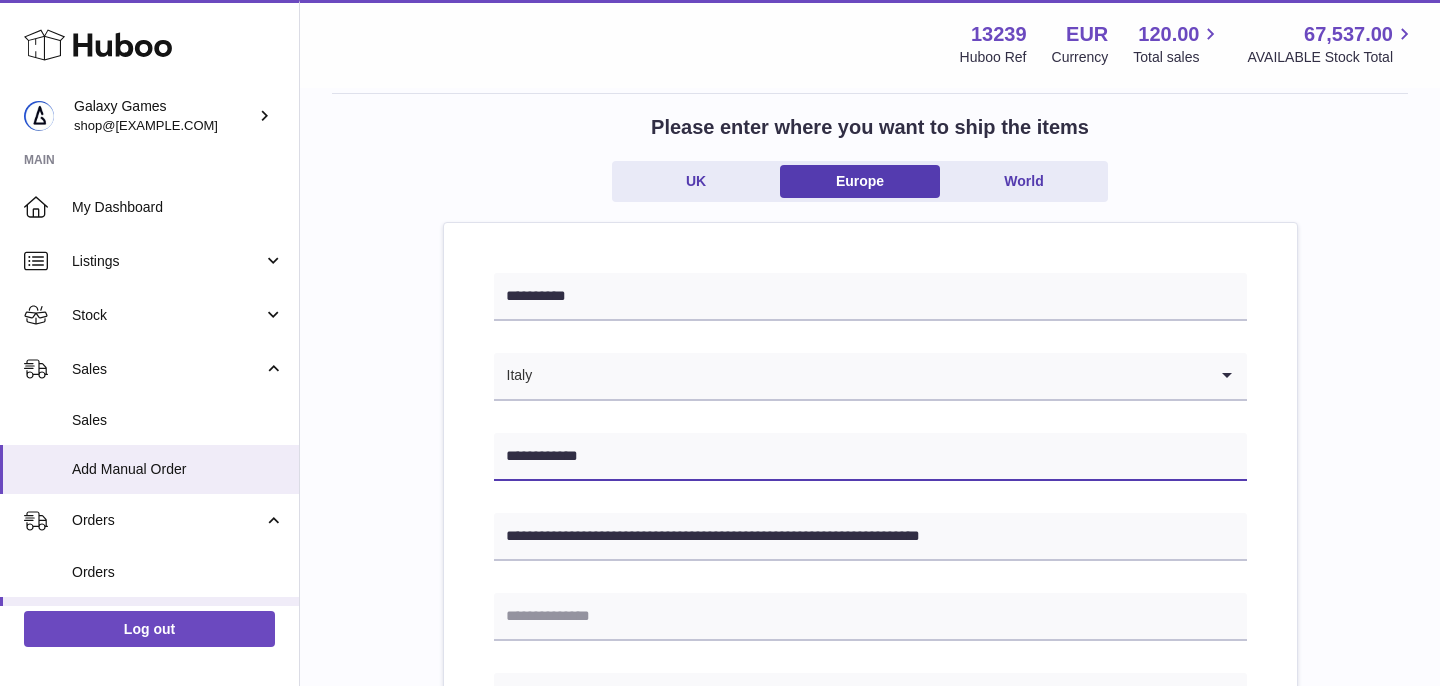 click on "**********" at bounding box center (870, 457) 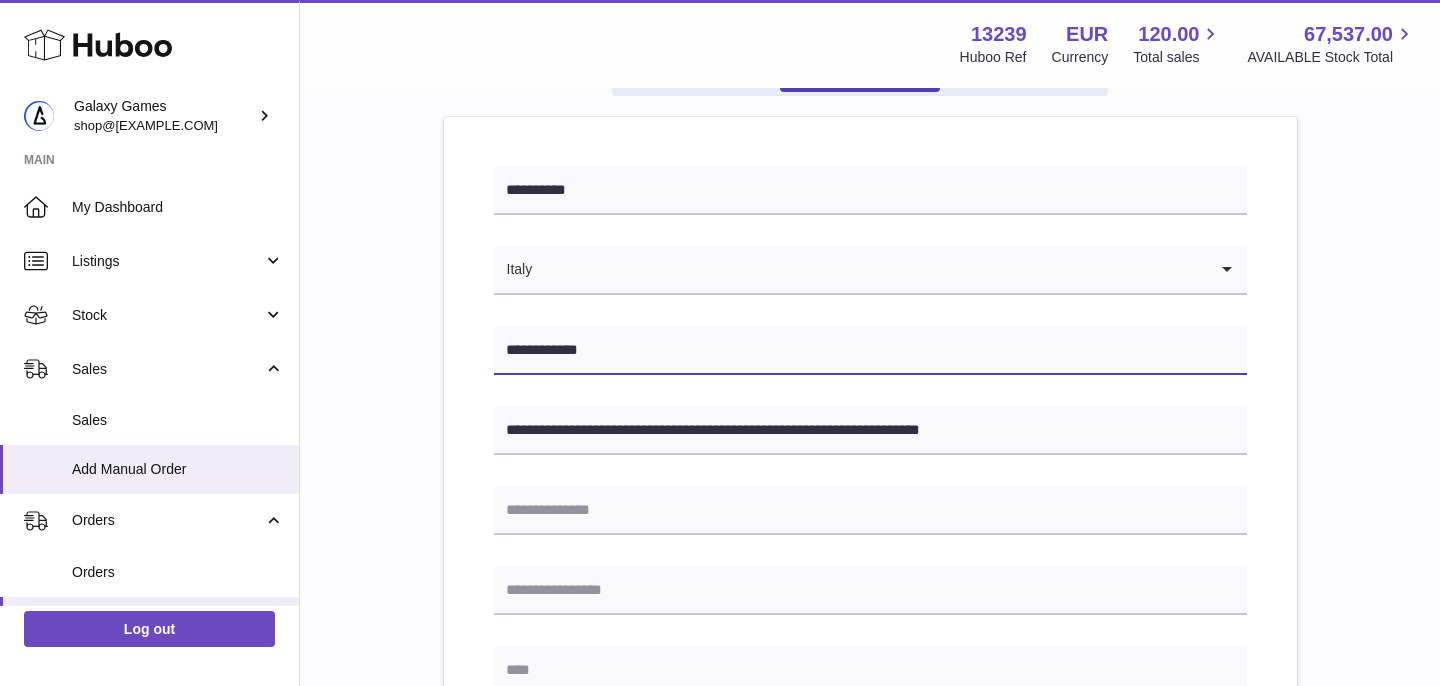 scroll, scrollTop: 222, scrollLeft: 0, axis: vertical 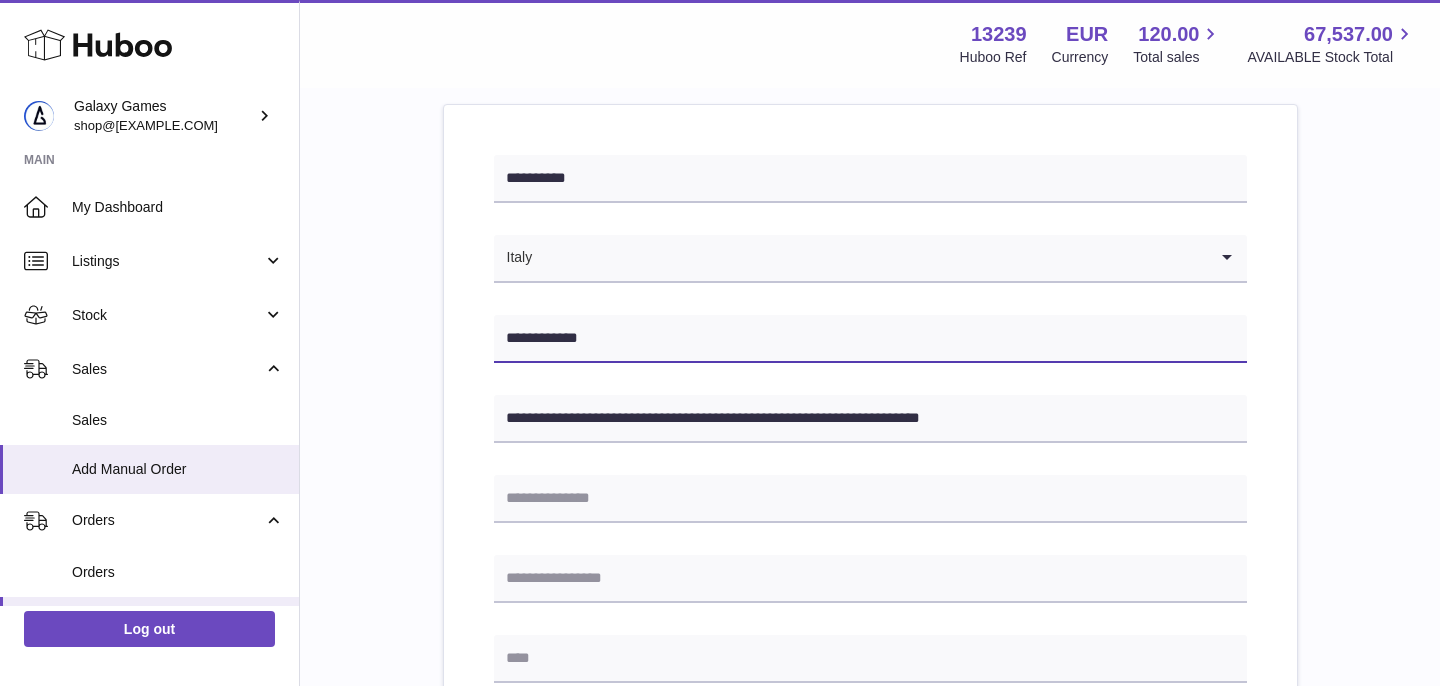 type on "**********" 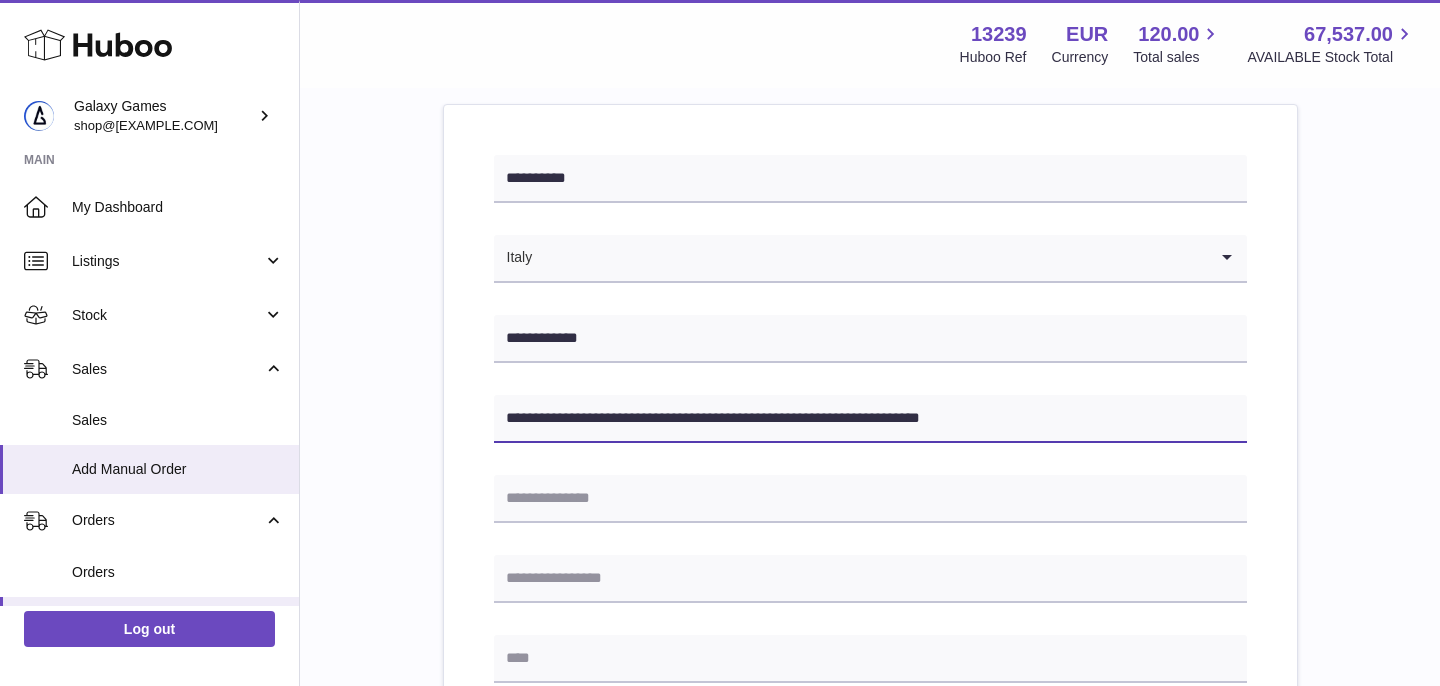 click on "**********" at bounding box center (870, 419) 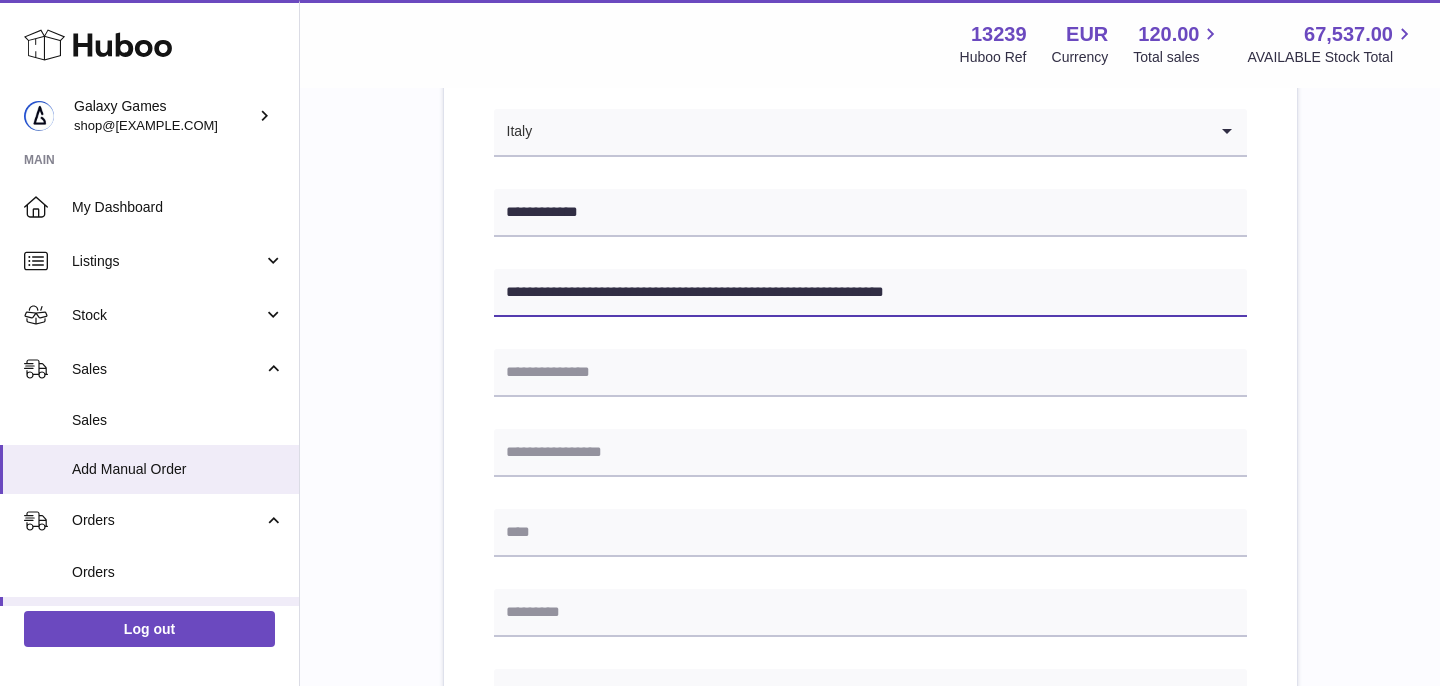 scroll, scrollTop: 362, scrollLeft: 0, axis: vertical 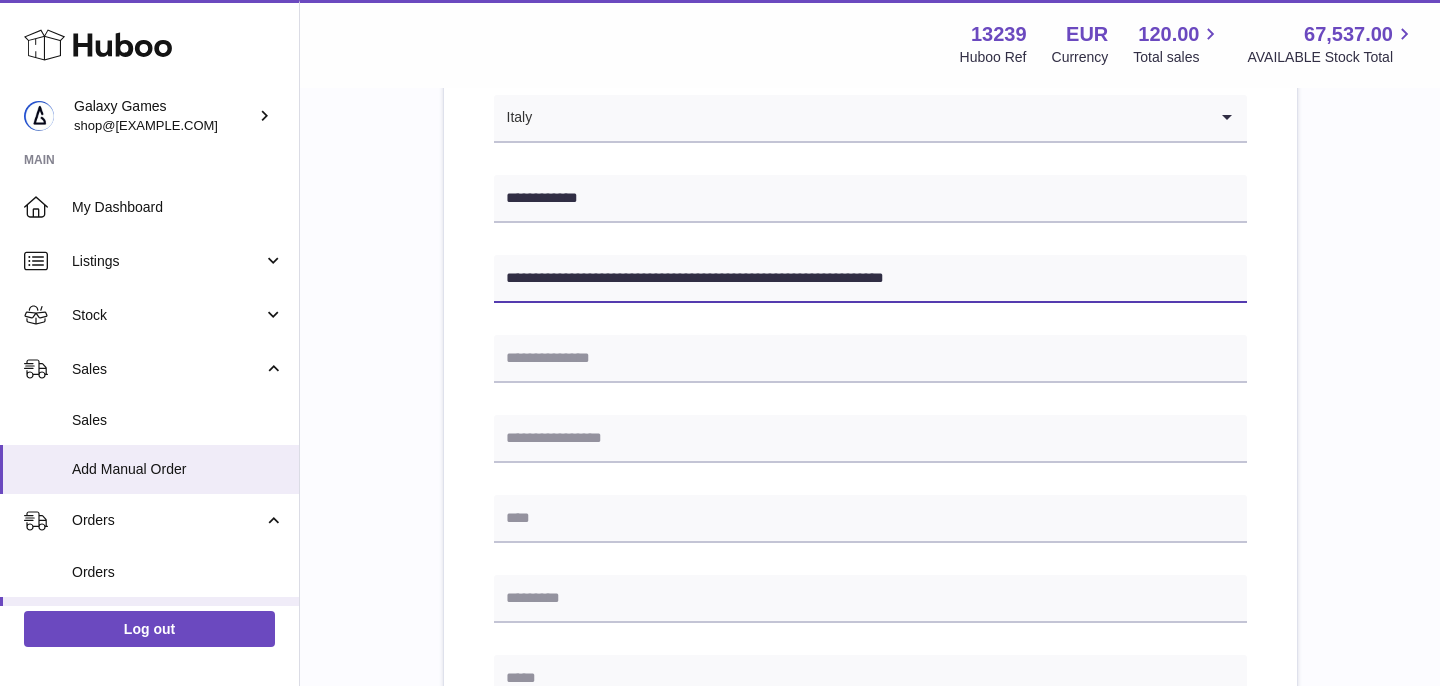 type on "**********" 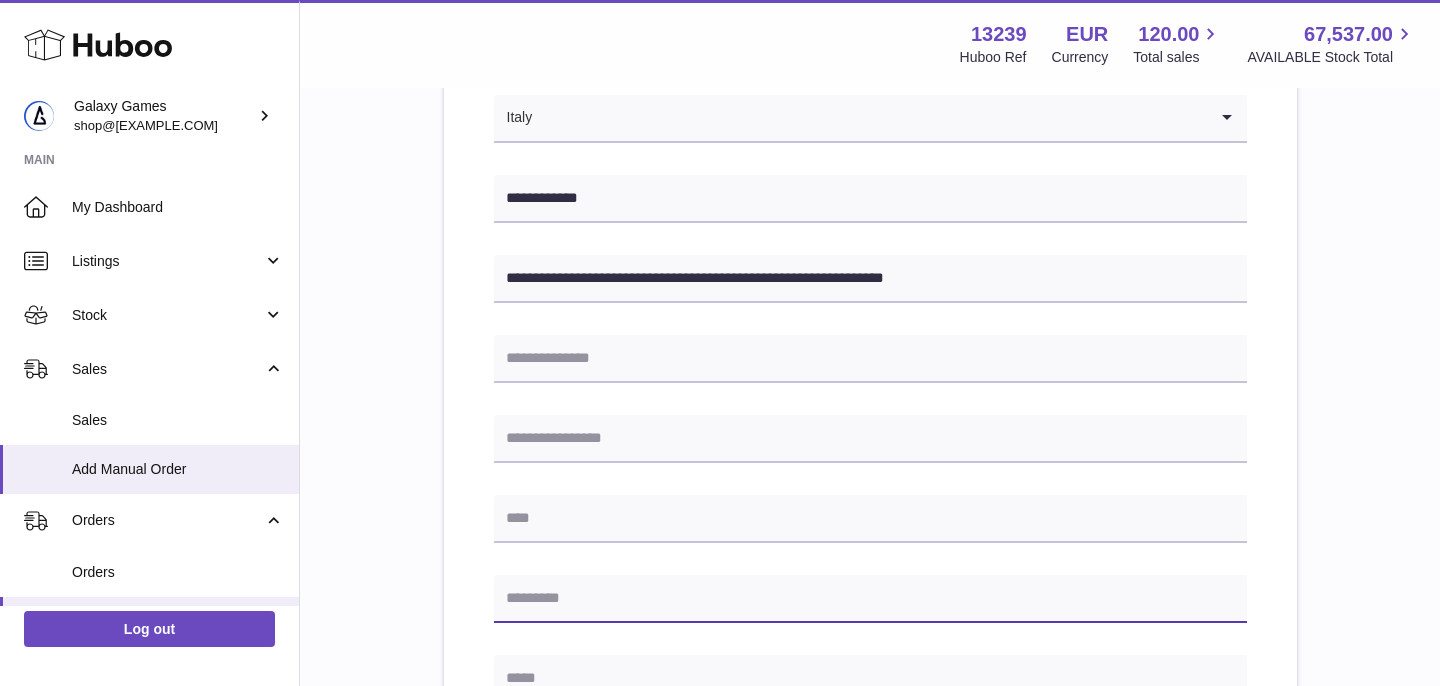 click at bounding box center (870, 599) 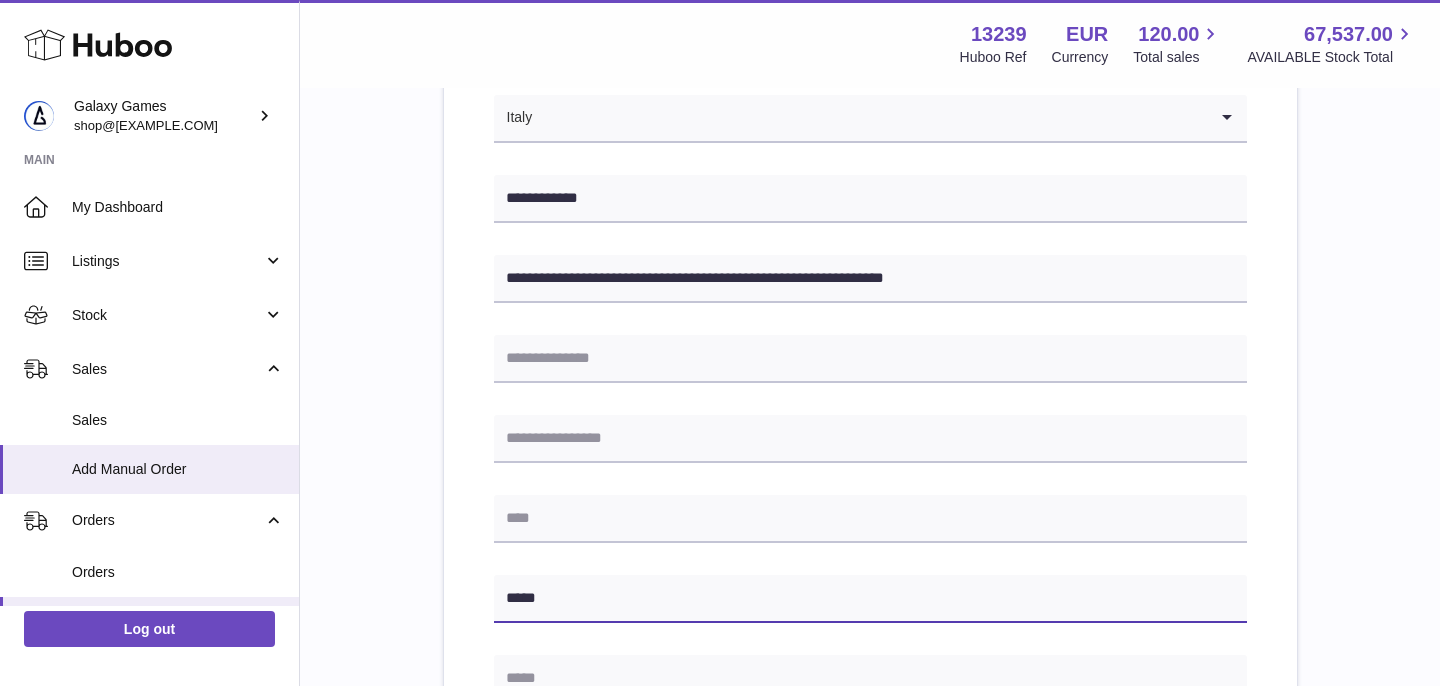 type on "*****" 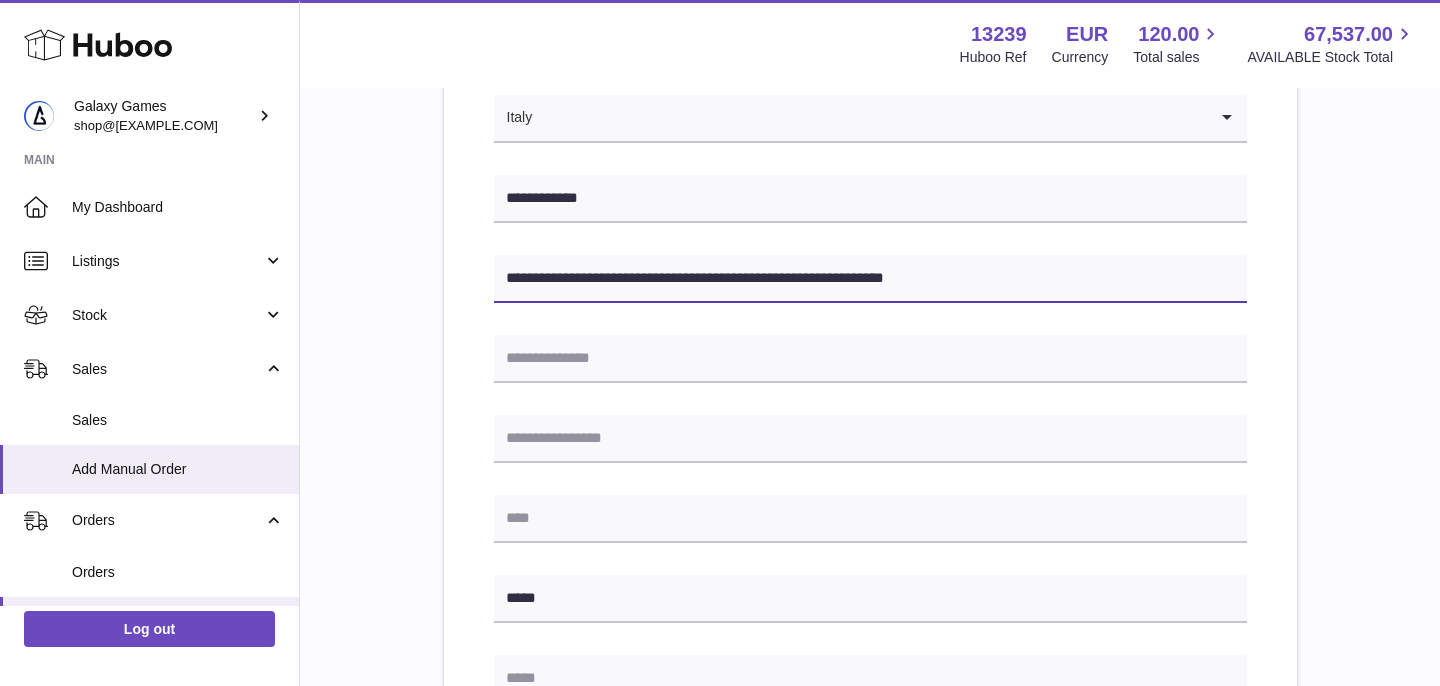click on "**********" at bounding box center [870, 279] 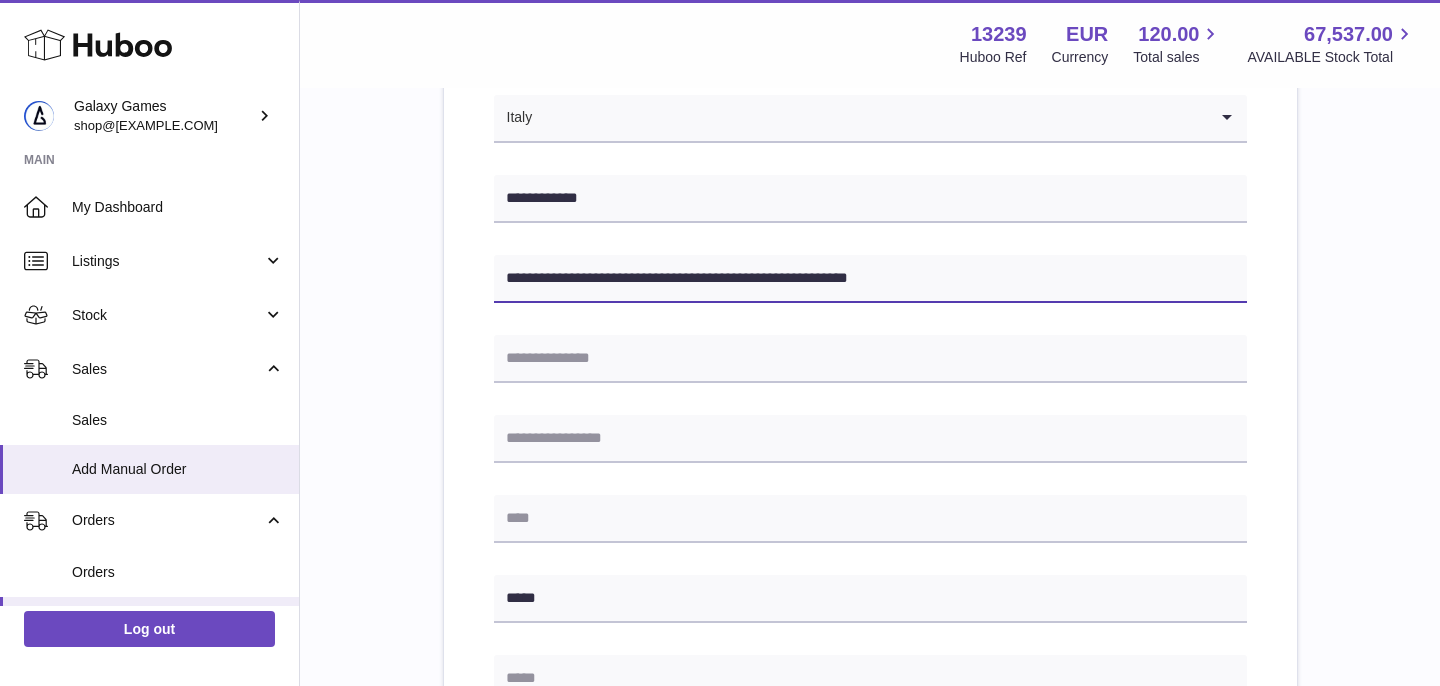 drag, startPoint x: 940, startPoint y: 281, endPoint x: 890, endPoint y: 279, distance: 50.039986 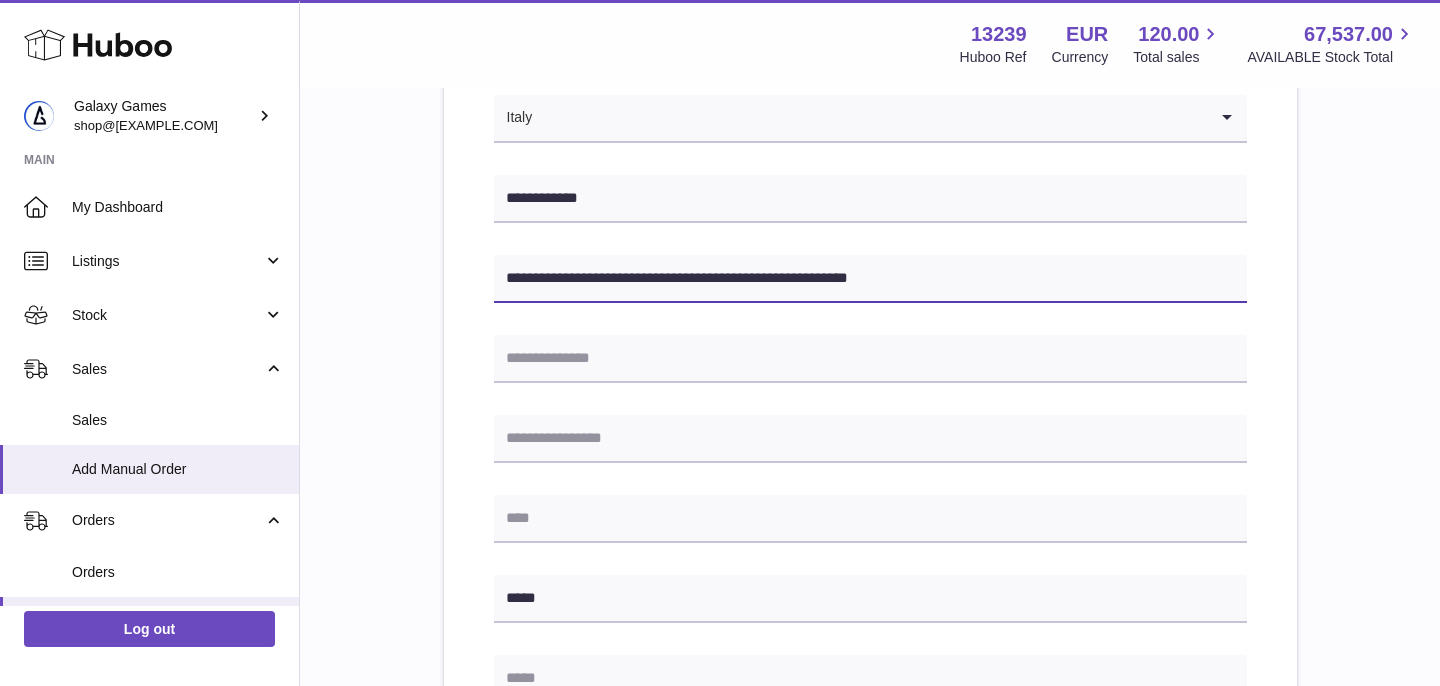 click on "**********" at bounding box center [870, 279] 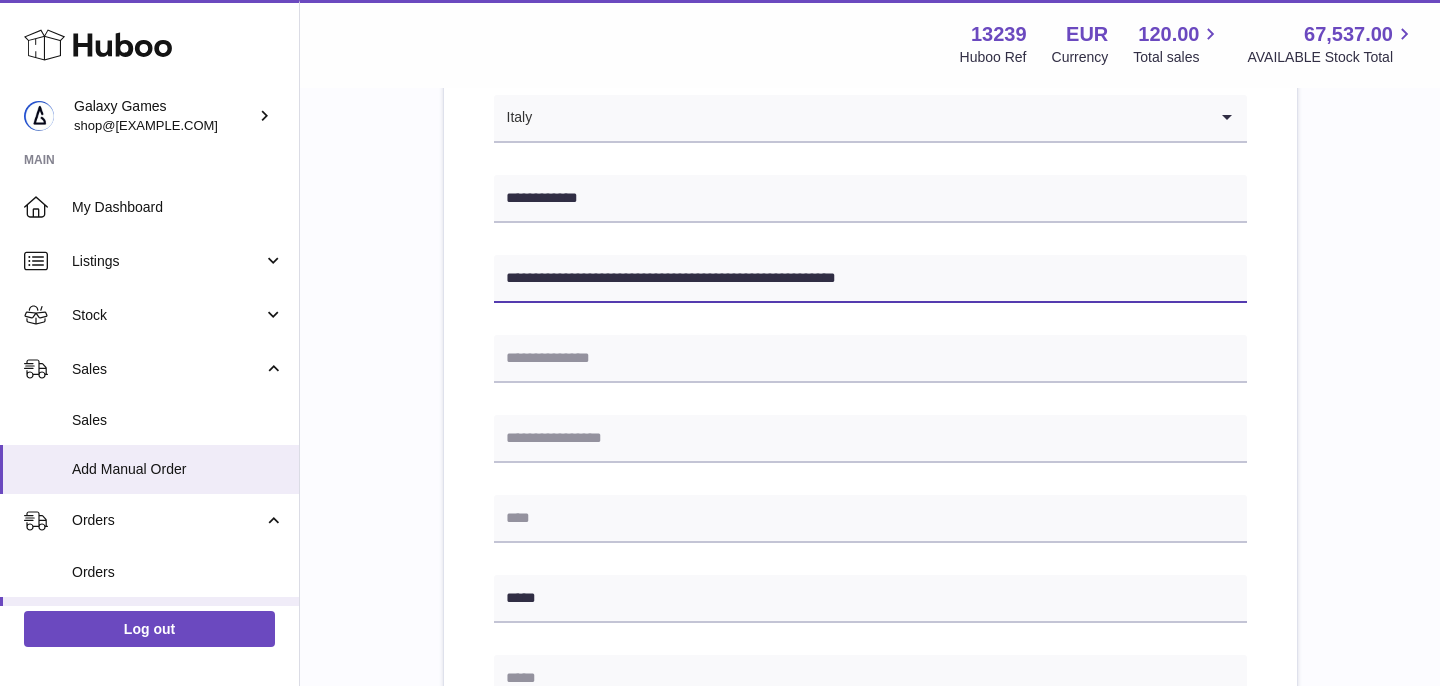 type on "**********" 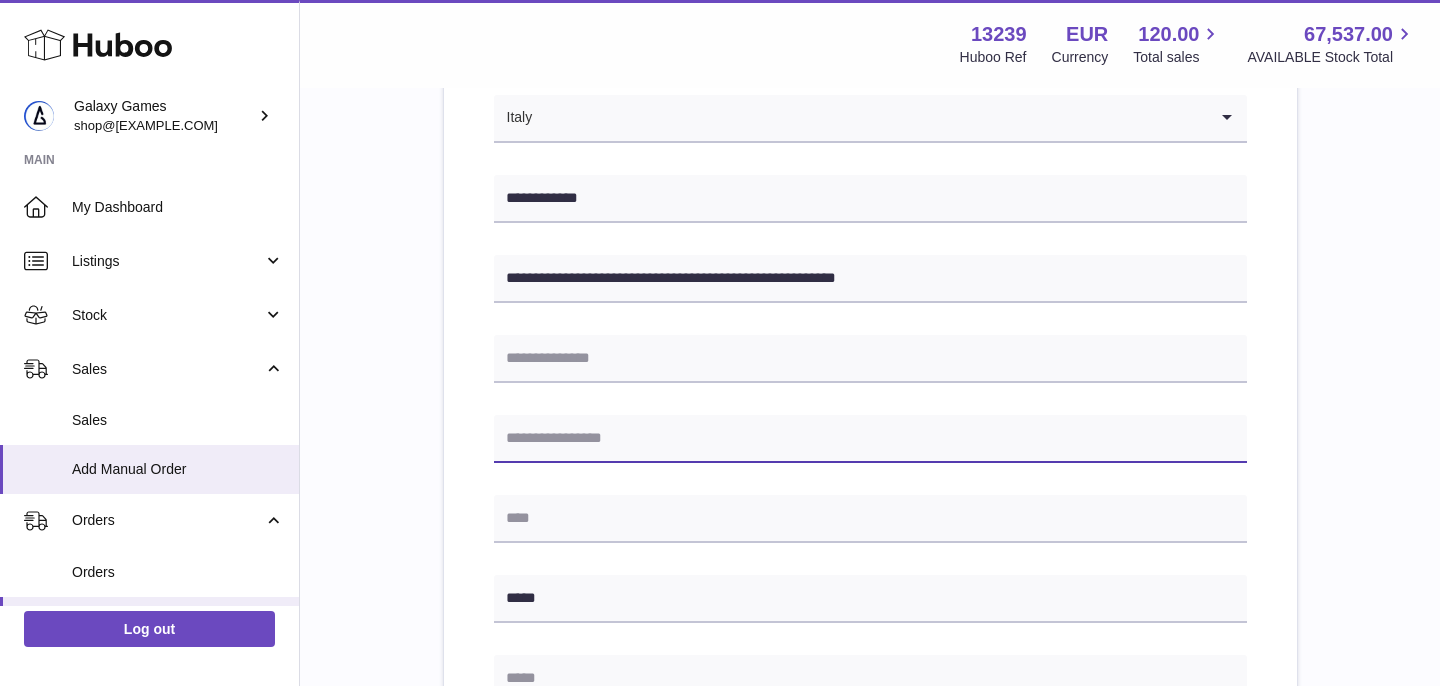 click at bounding box center [870, 439] 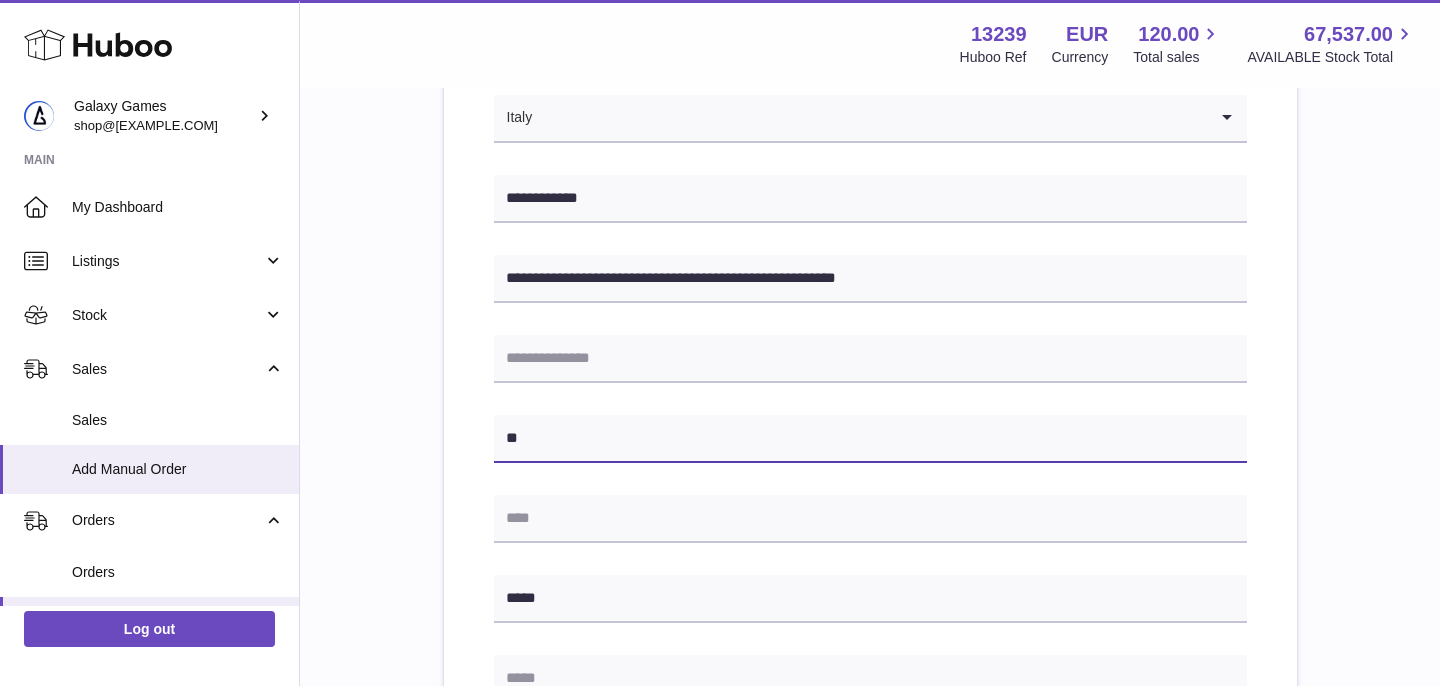 type on "**" 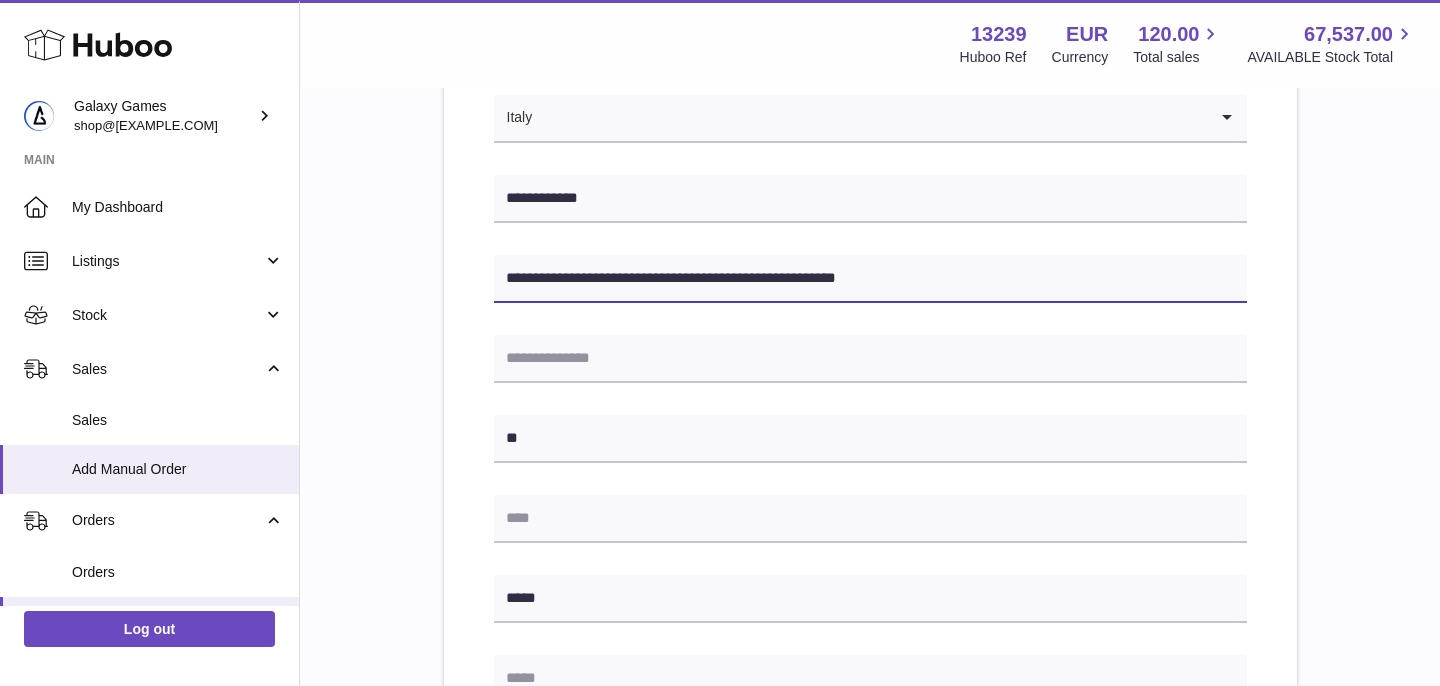 click on "**********" at bounding box center [870, 279] 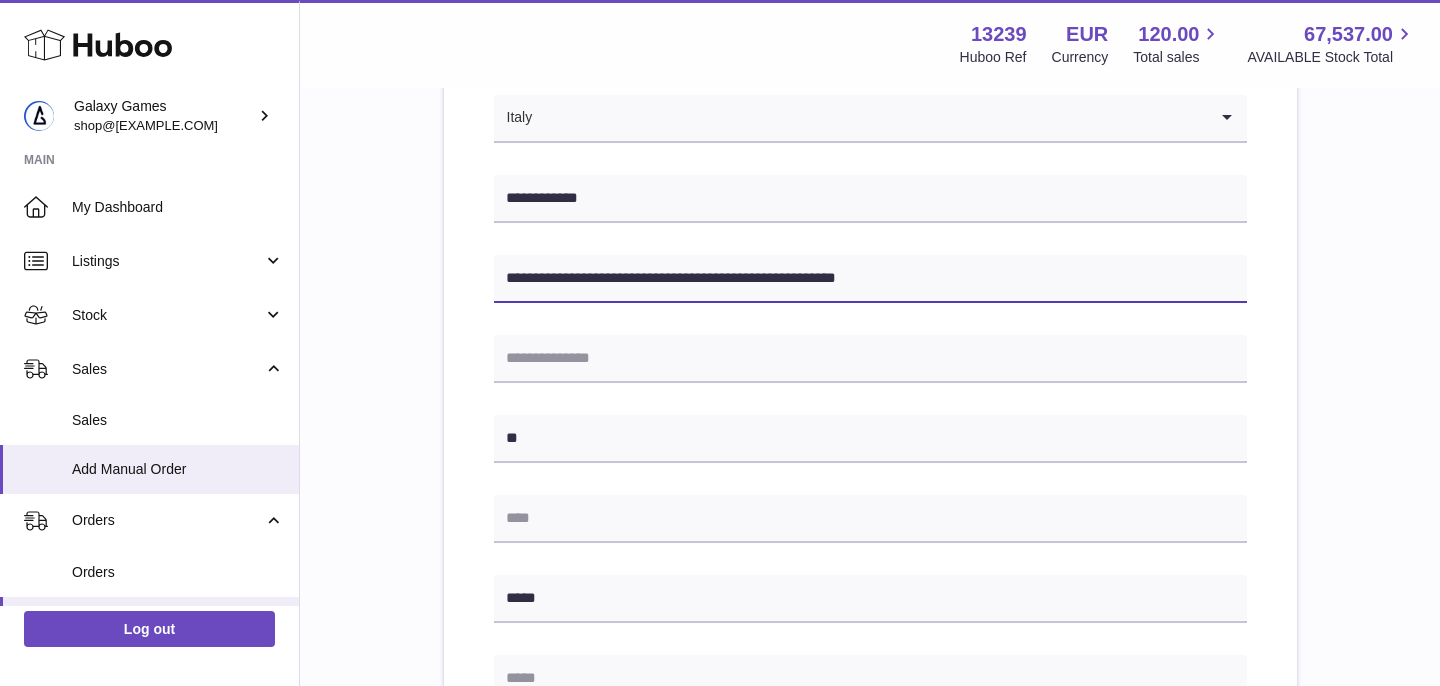 click on "**********" at bounding box center (870, 279) 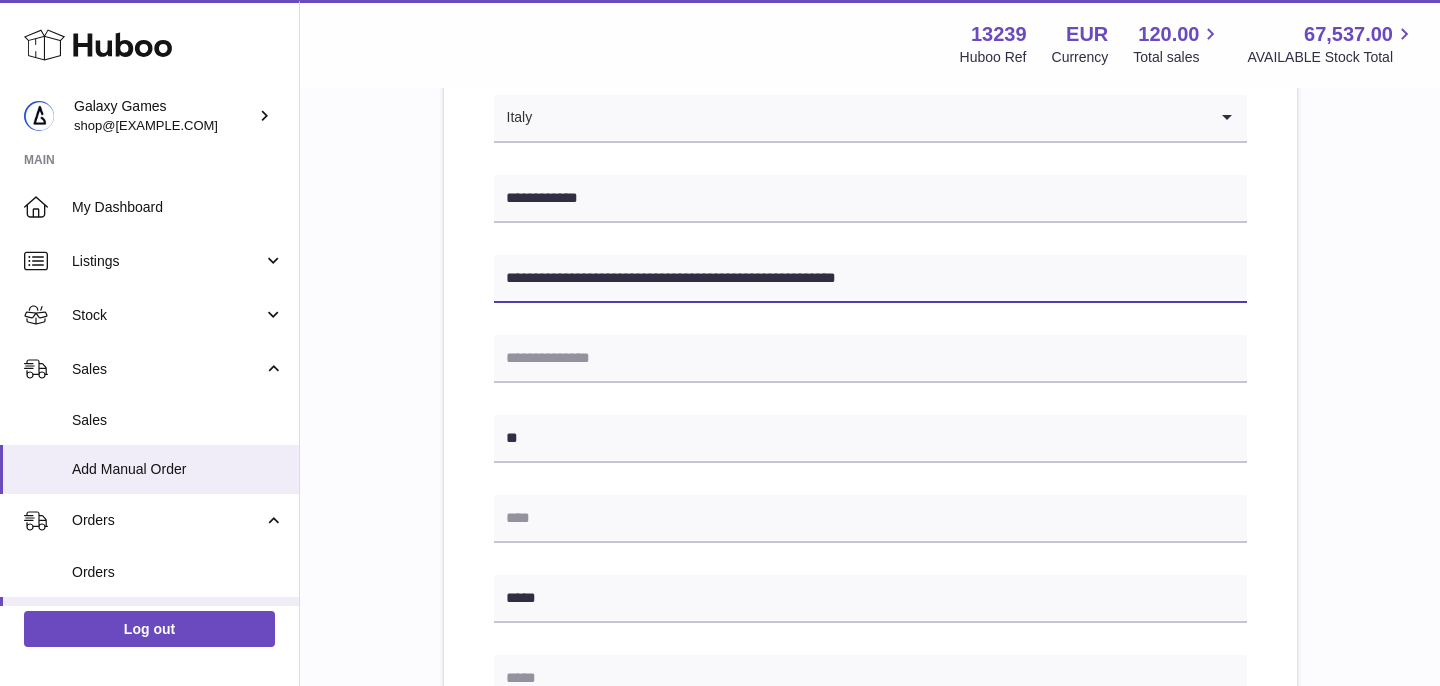 drag, startPoint x: 681, startPoint y: 279, endPoint x: 960, endPoint y: 280, distance: 279.0018 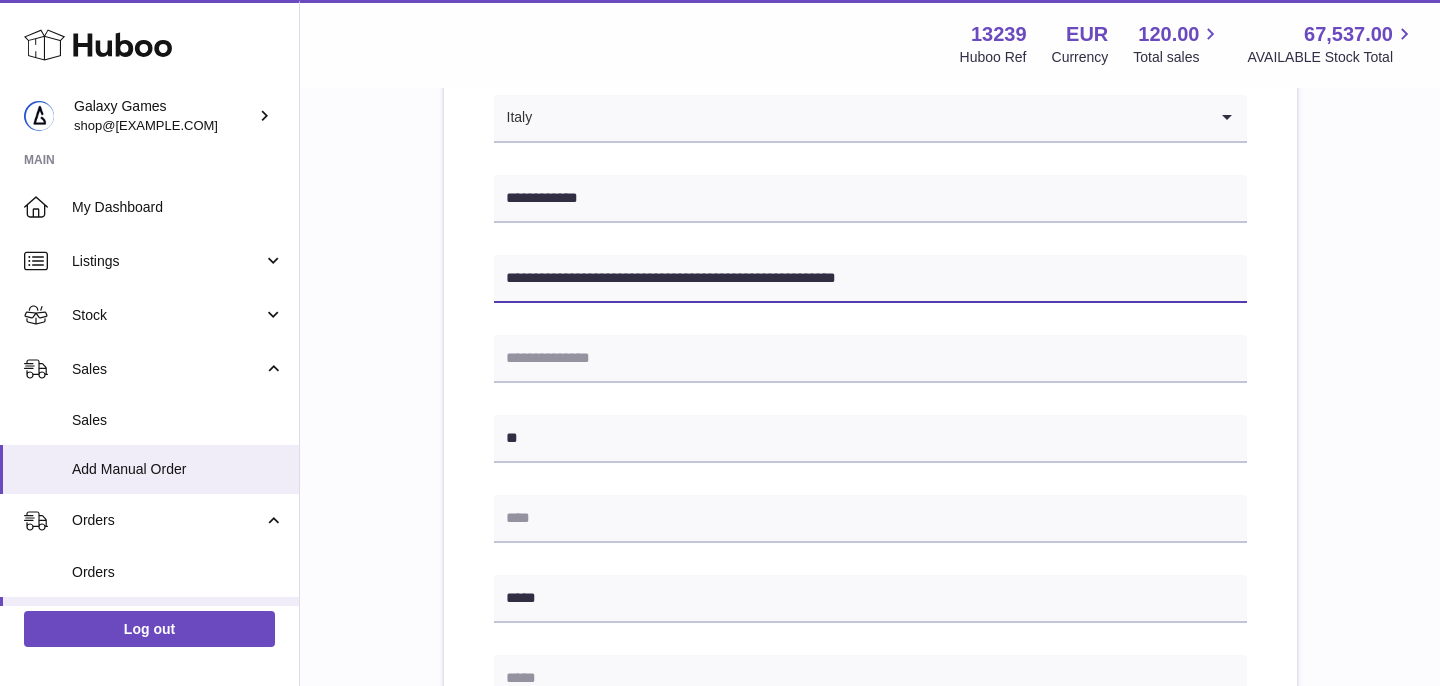 click on "**********" at bounding box center (870, 279) 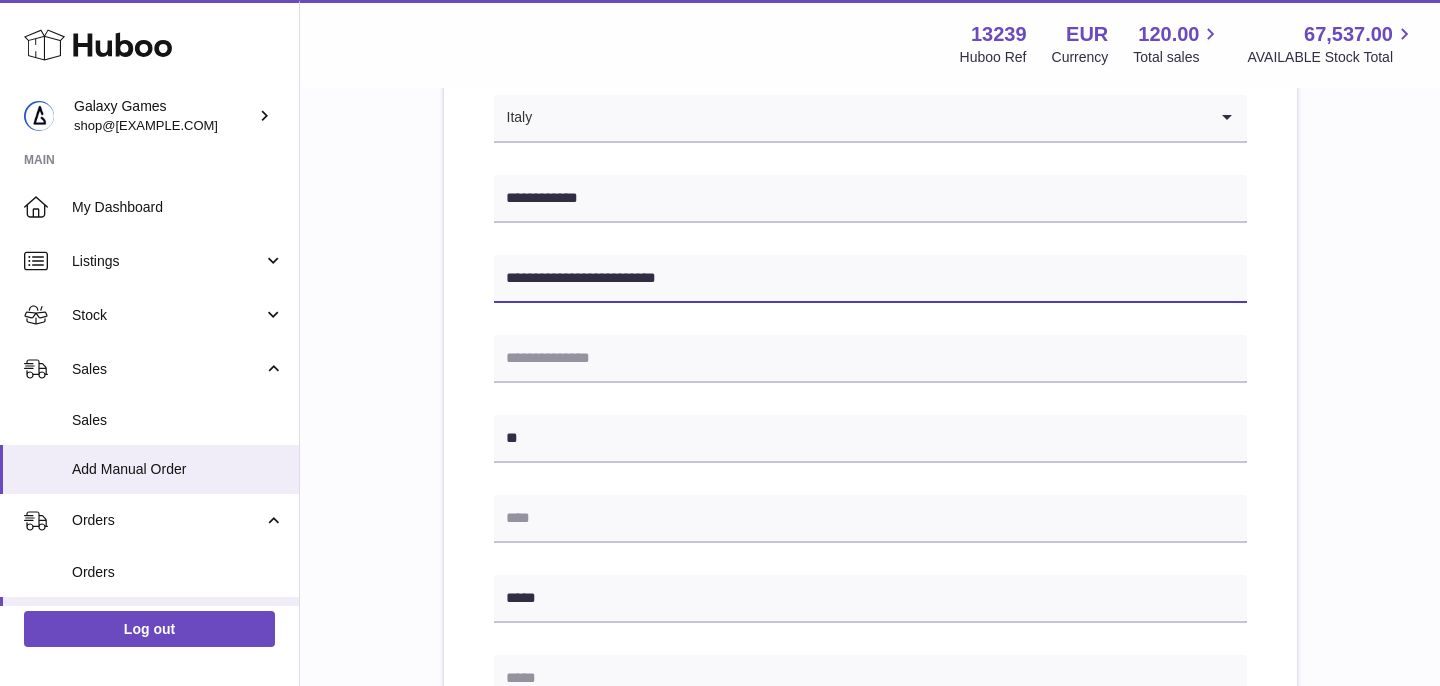 type on "**********" 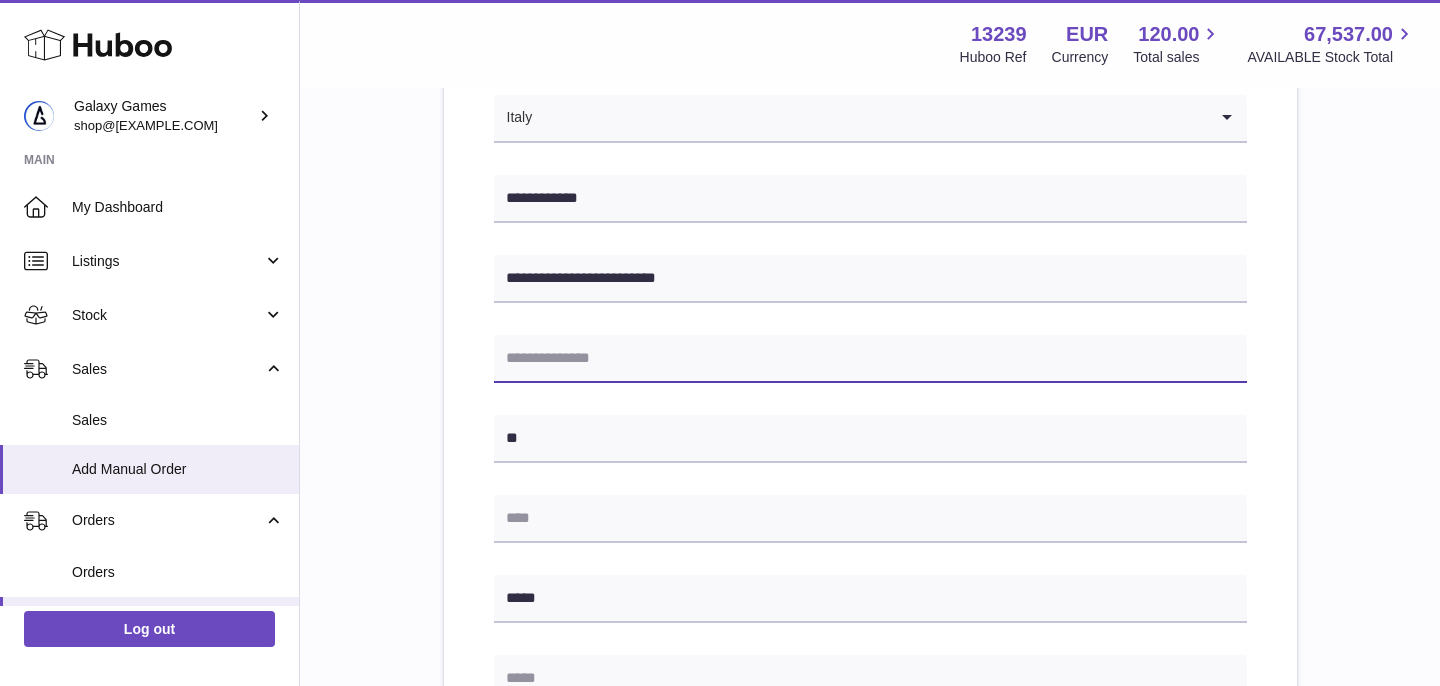 click at bounding box center [870, 359] 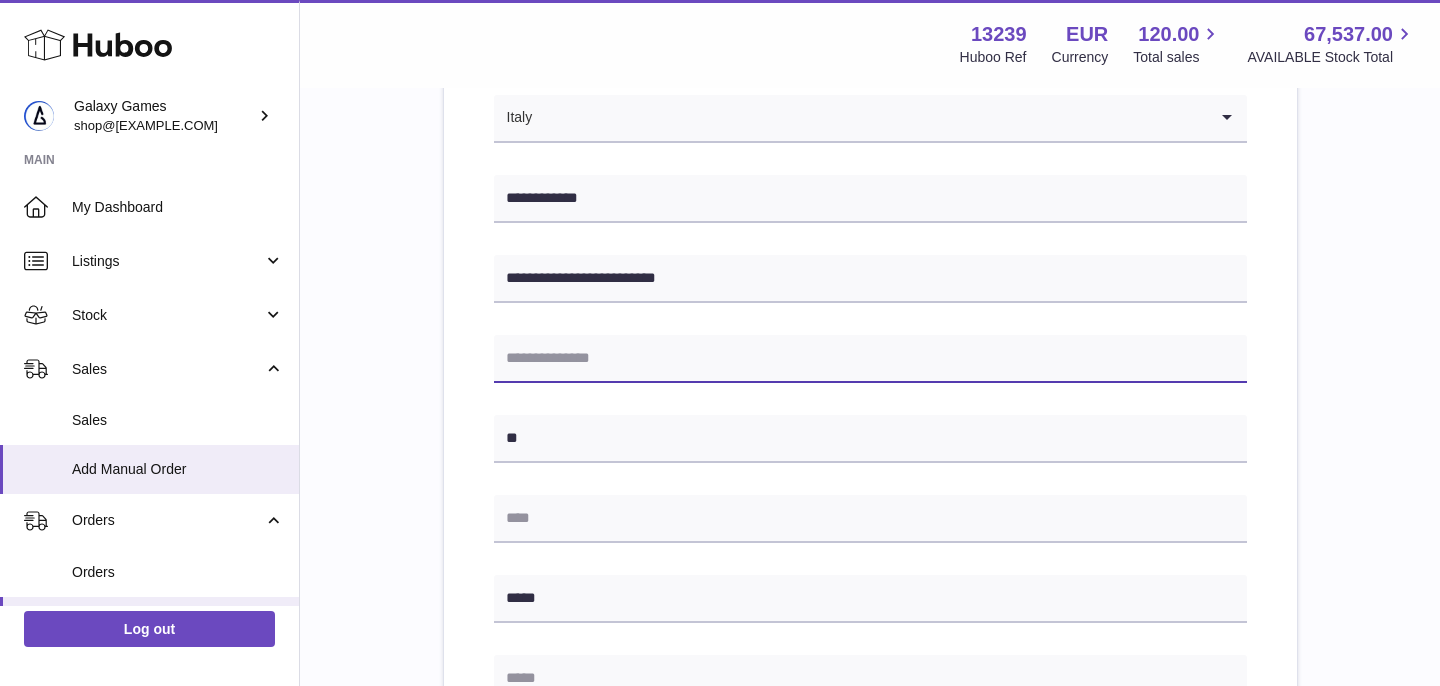 paste on "**********" 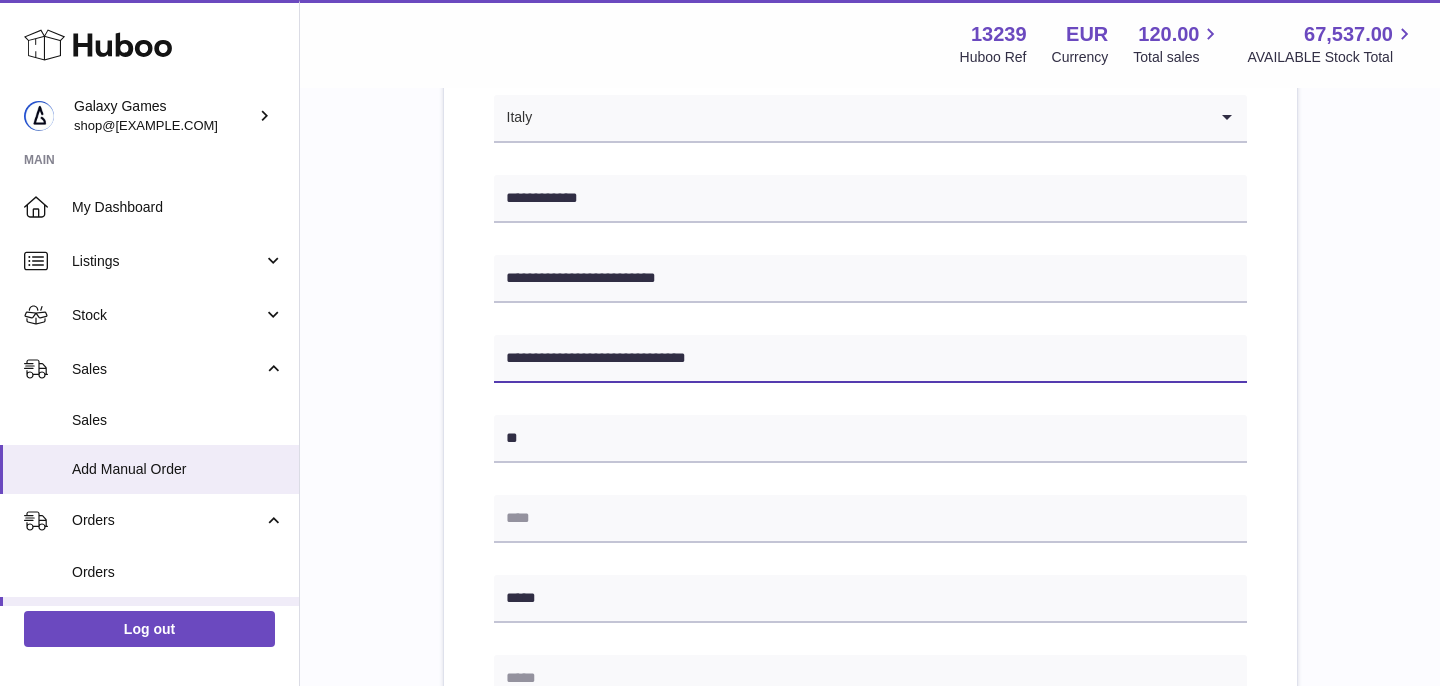 click on "**********" at bounding box center [870, 359] 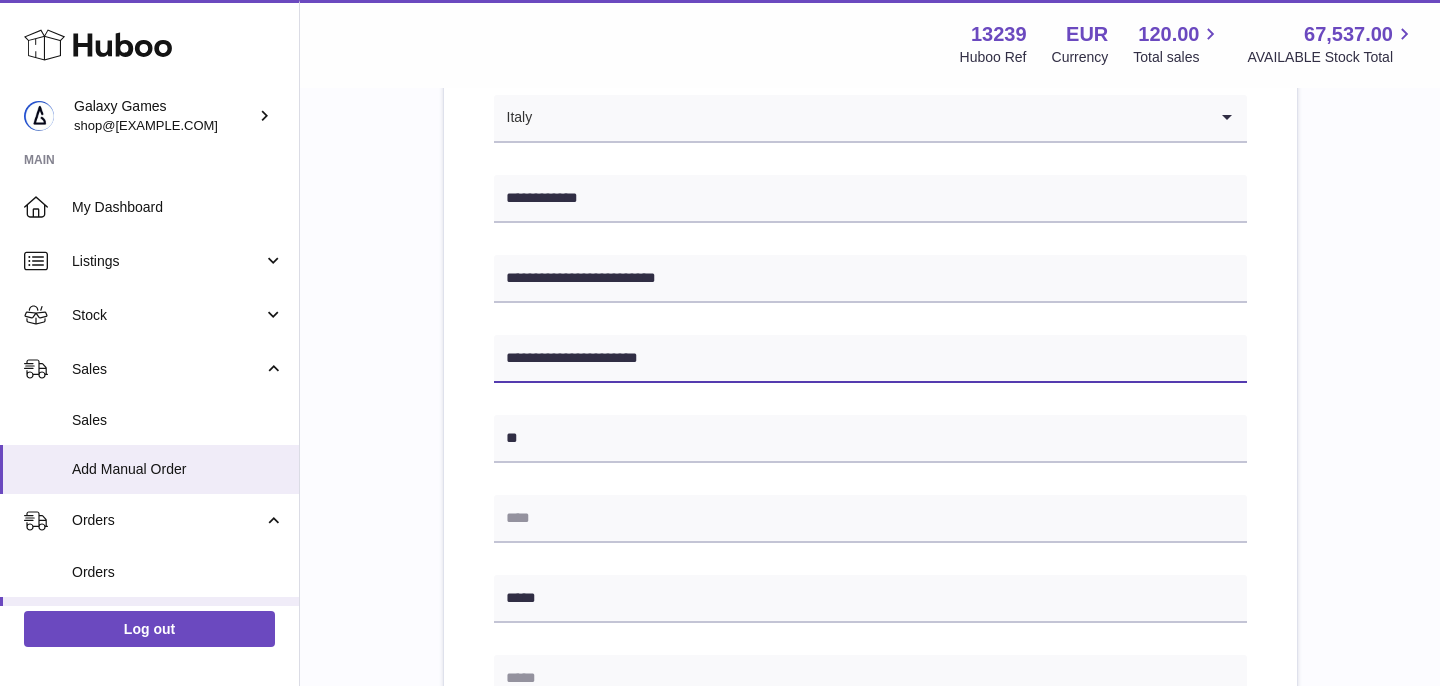 type on "**********" 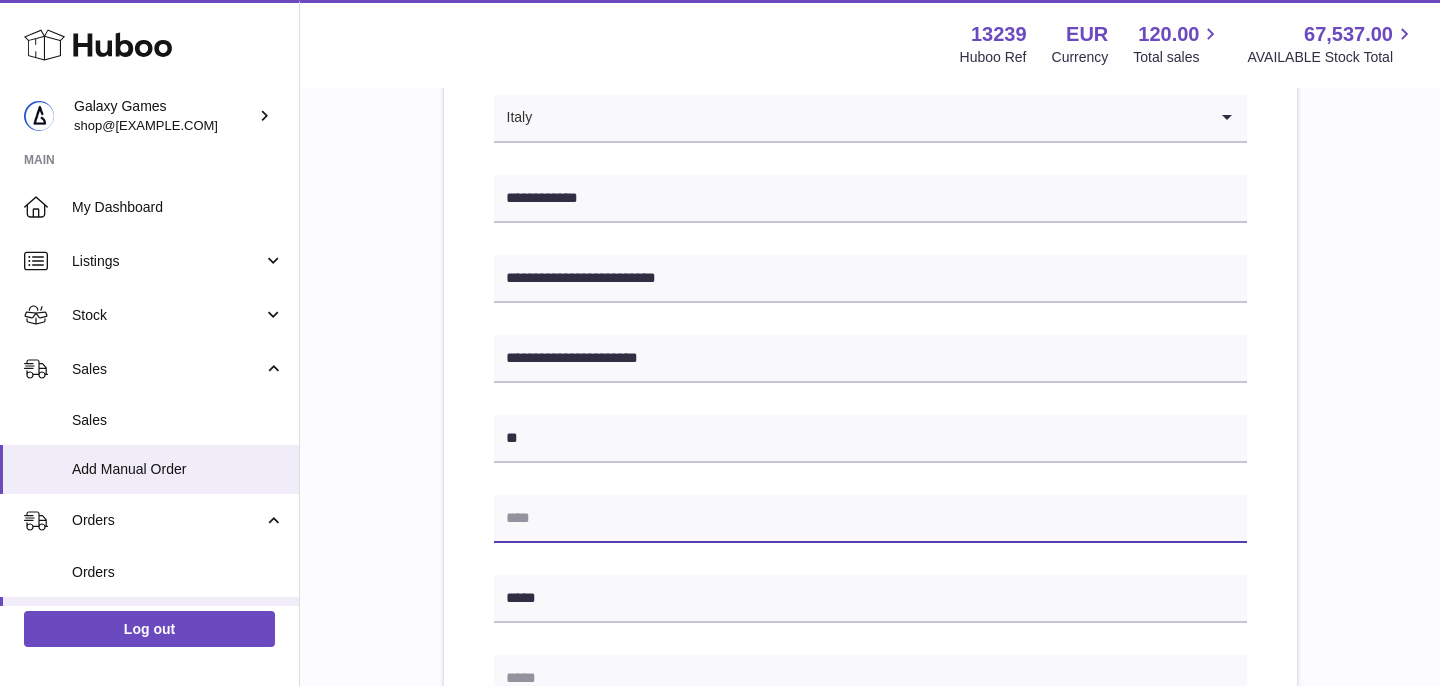 click at bounding box center [870, 519] 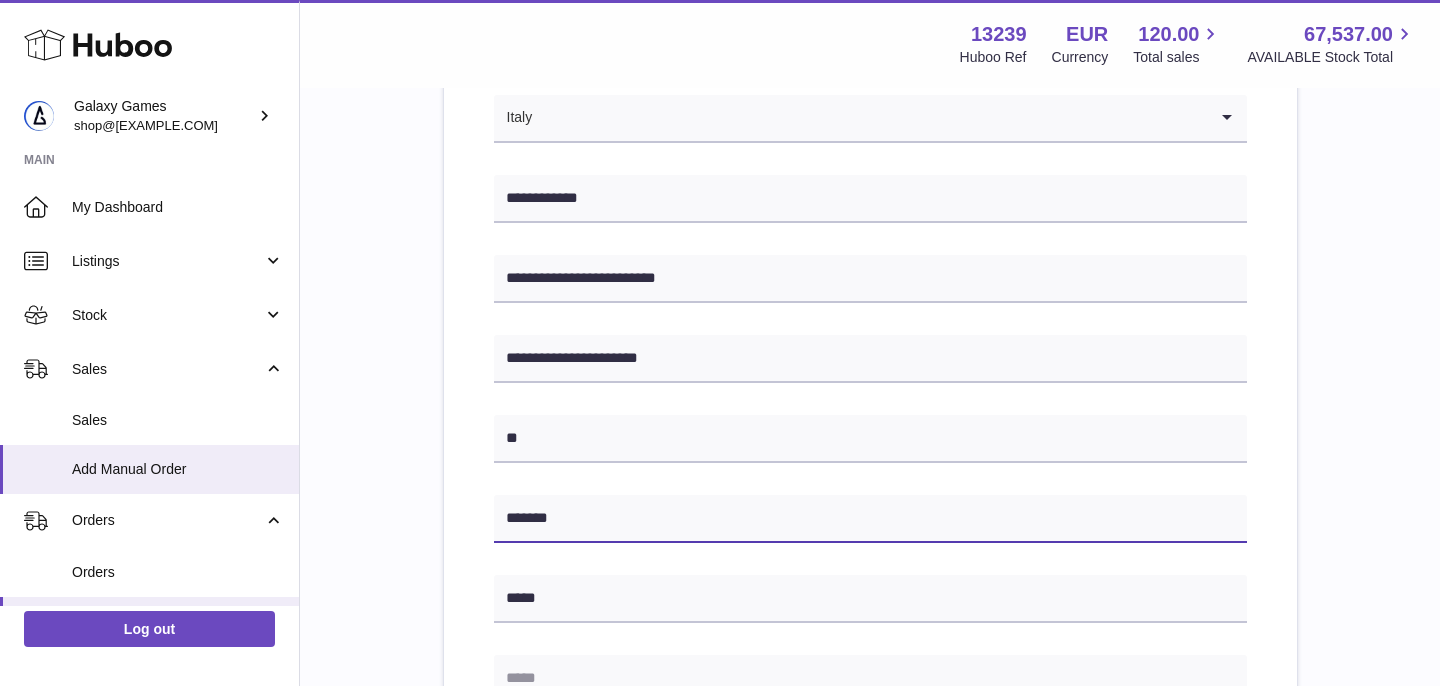 type on "*******" 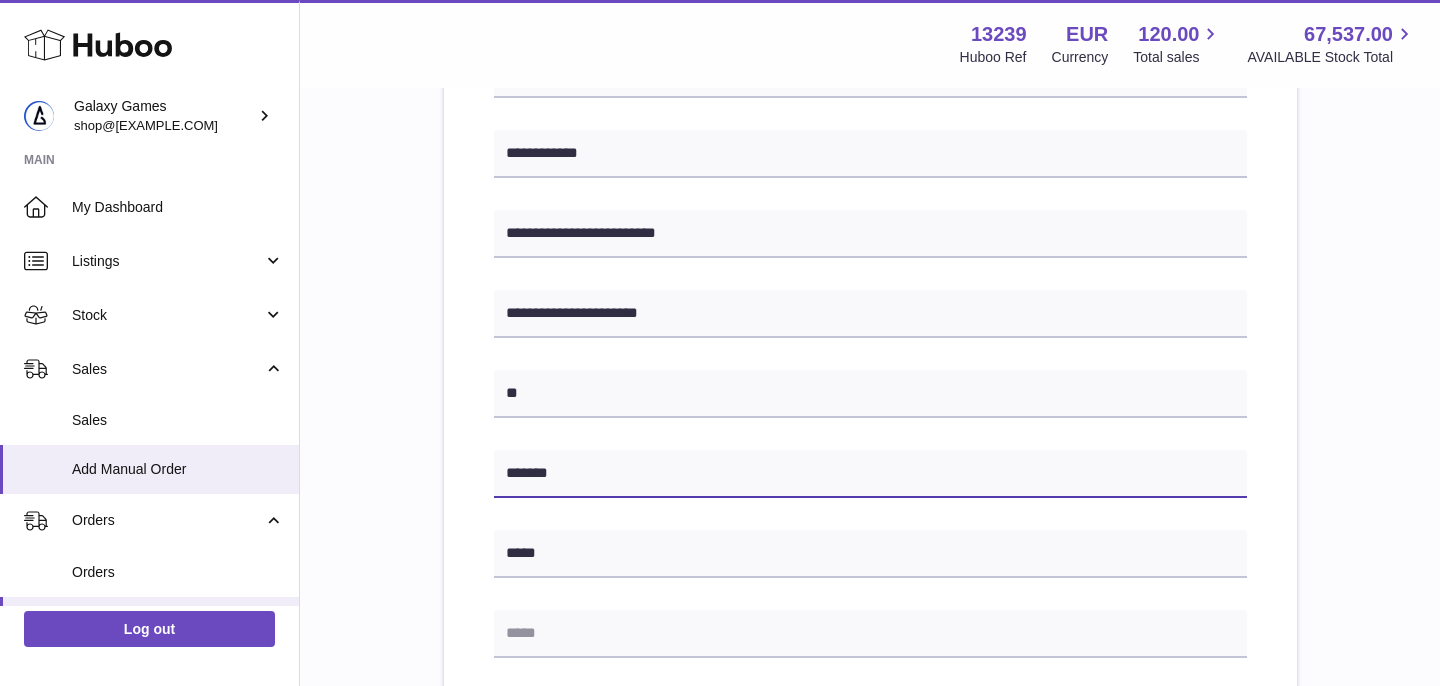 scroll, scrollTop: 405, scrollLeft: 0, axis: vertical 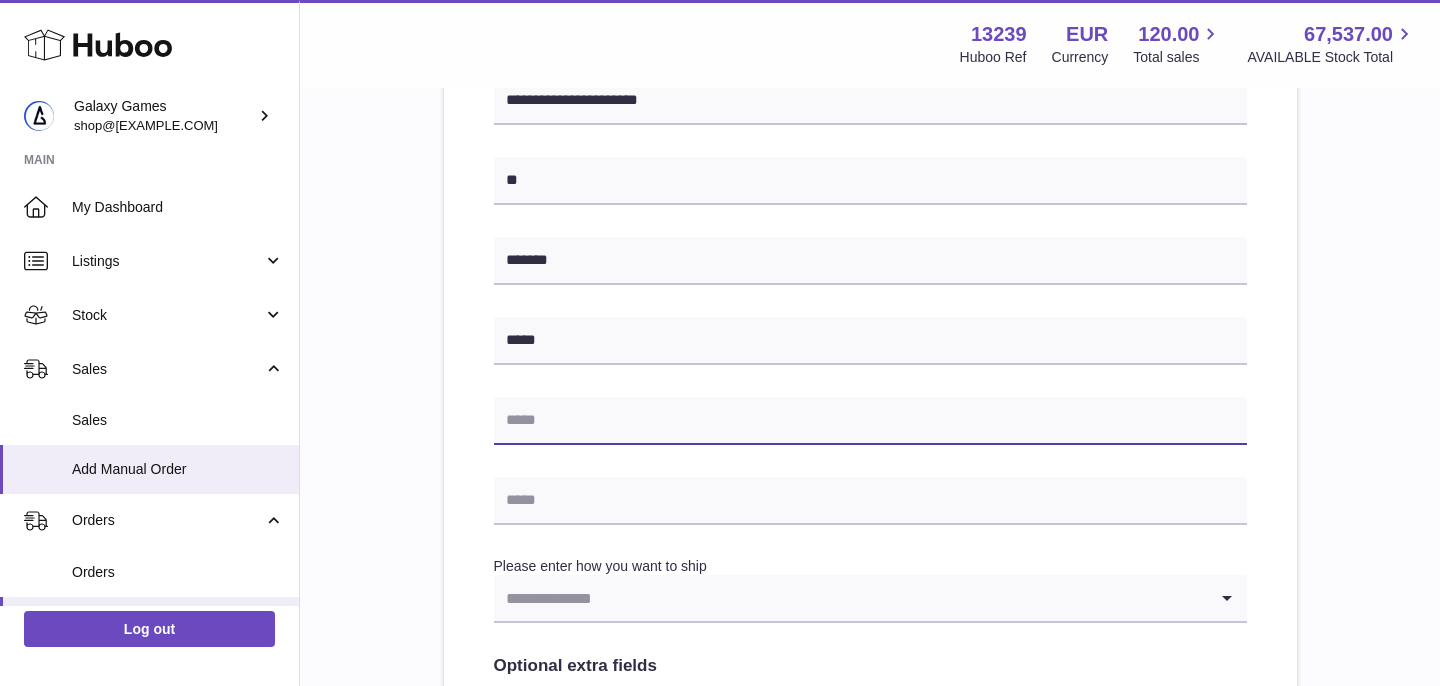 click at bounding box center [870, 421] 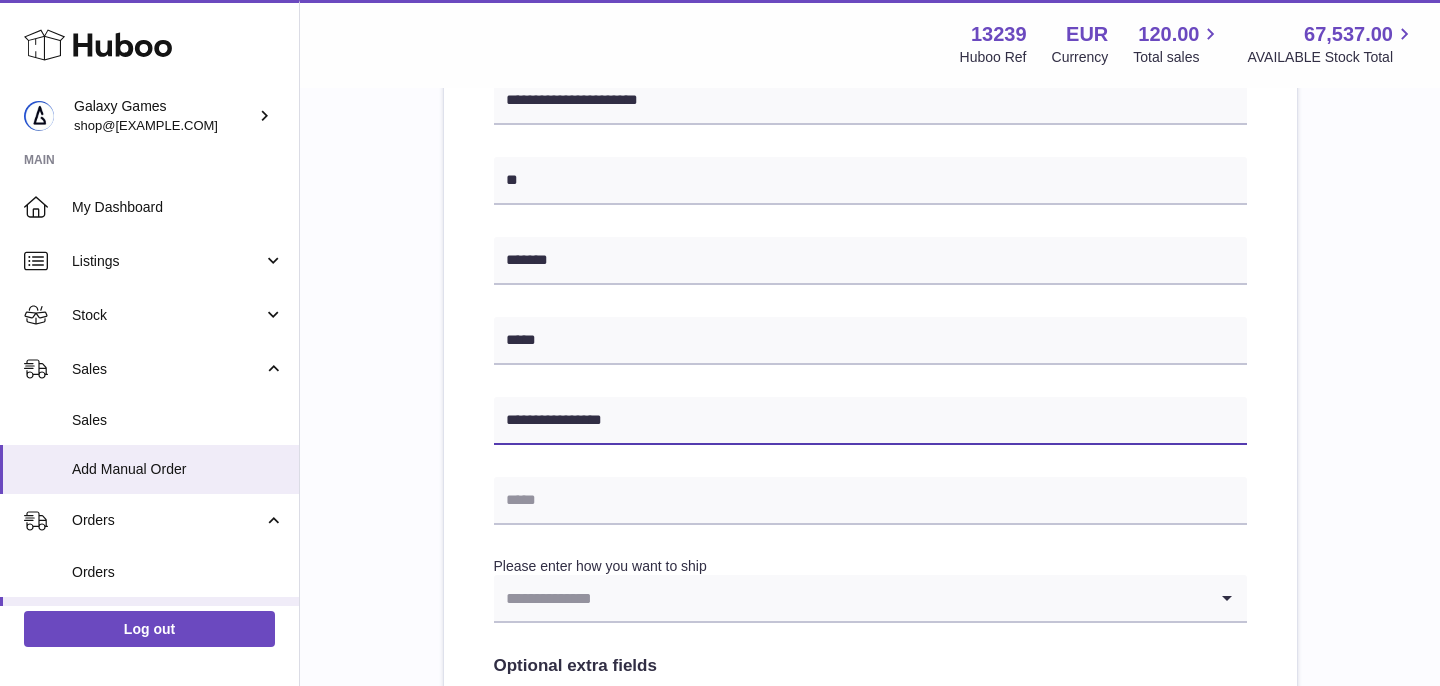 type on "**********" 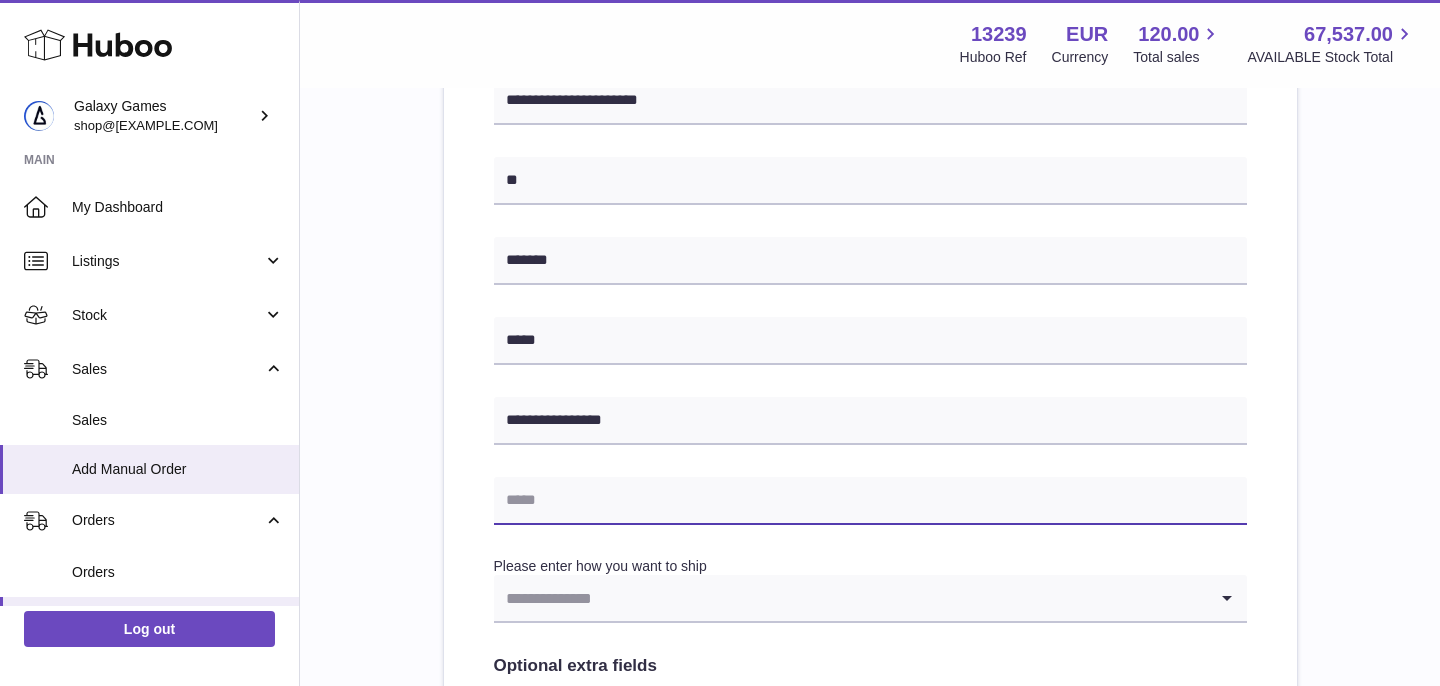 click at bounding box center (870, 501) 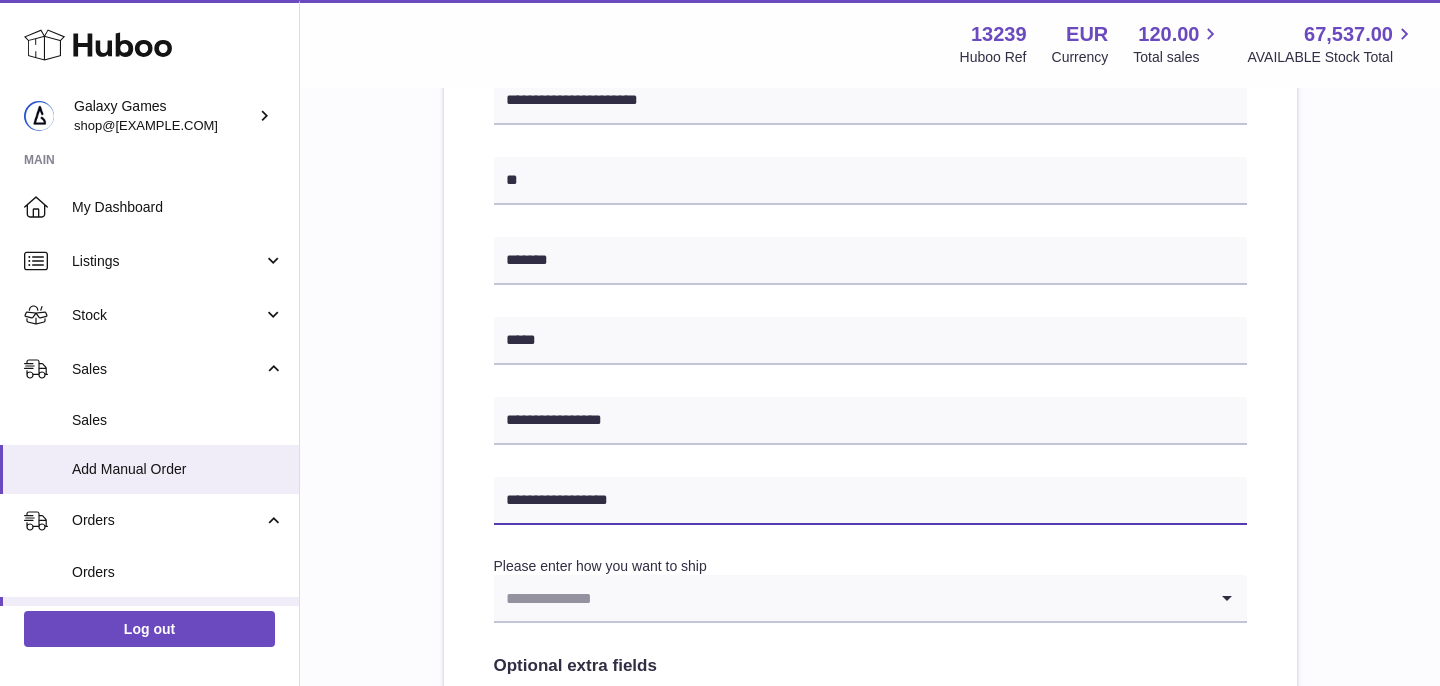 type on "**********" 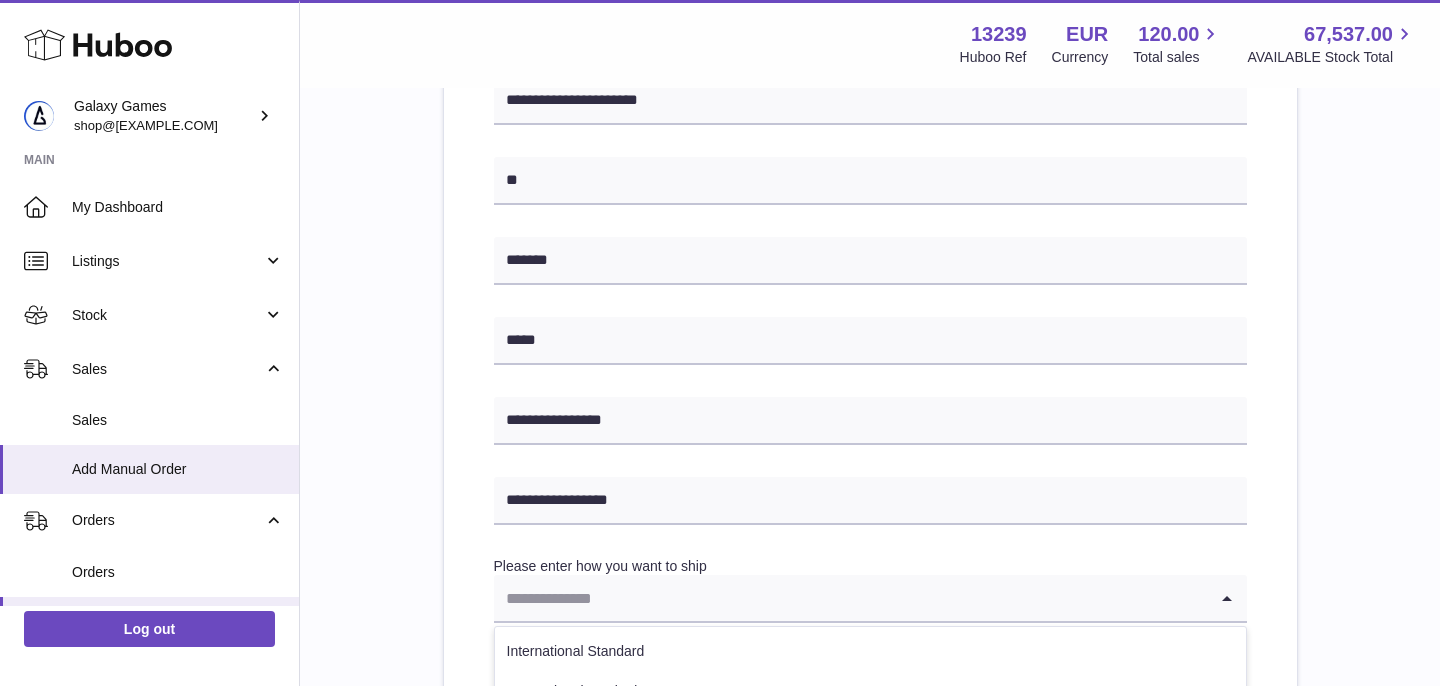 click at bounding box center (850, 598) 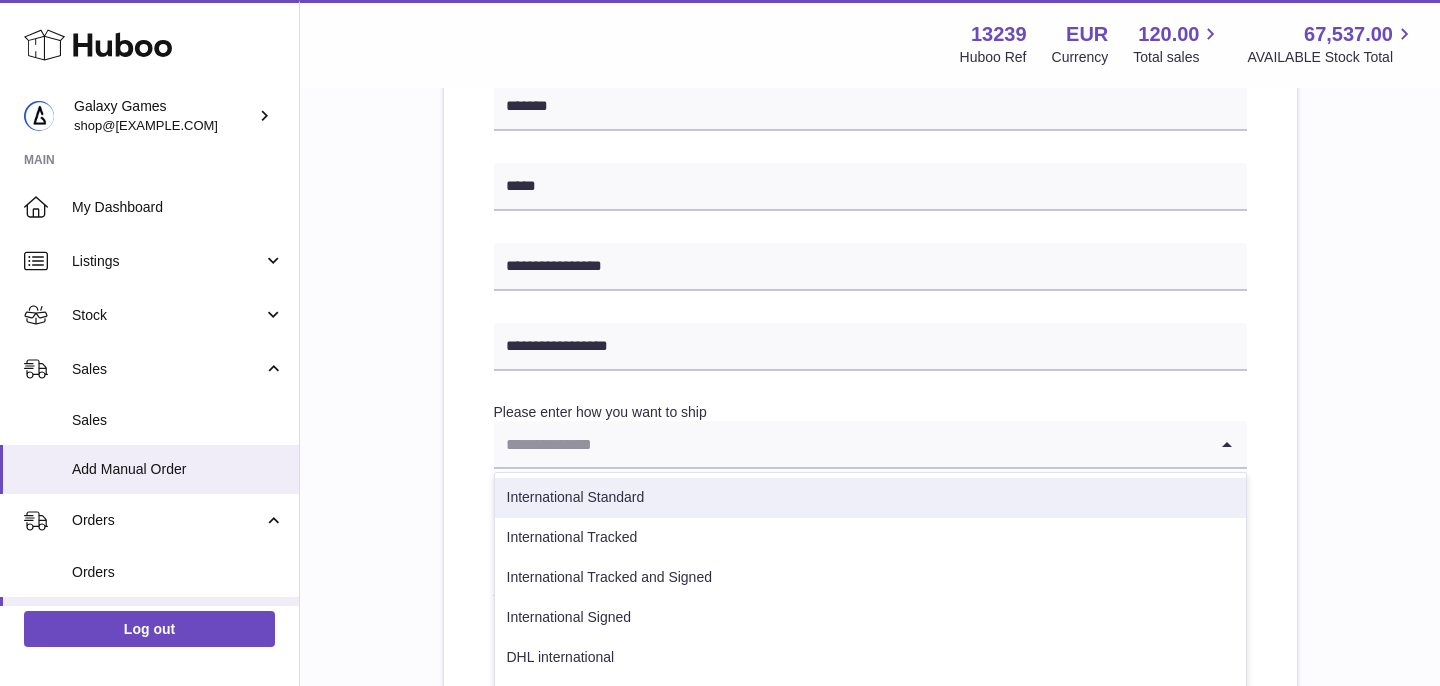 scroll, scrollTop: 773, scrollLeft: 0, axis: vertical 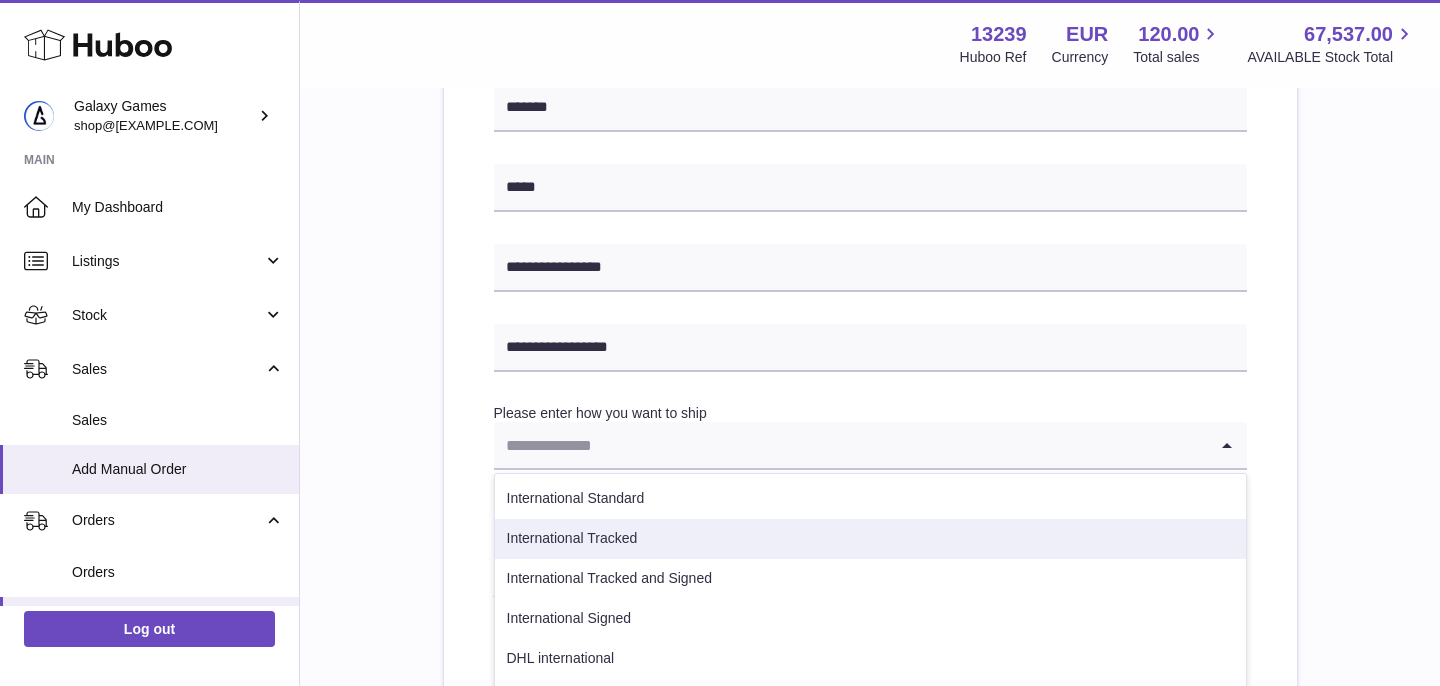 click on "International Tracked" at bounding box center [870, 539] 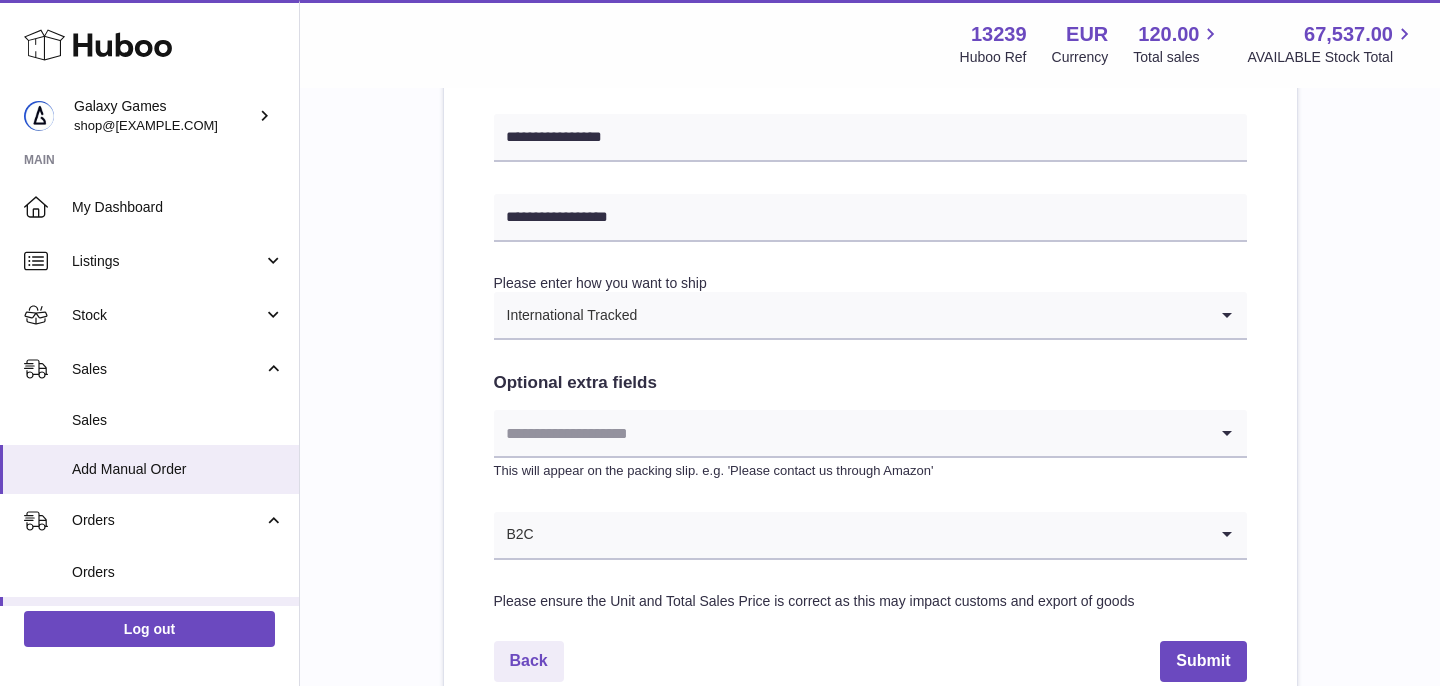 scroll, scrollTop: 991, scrollLeft: 0, axis: vertical 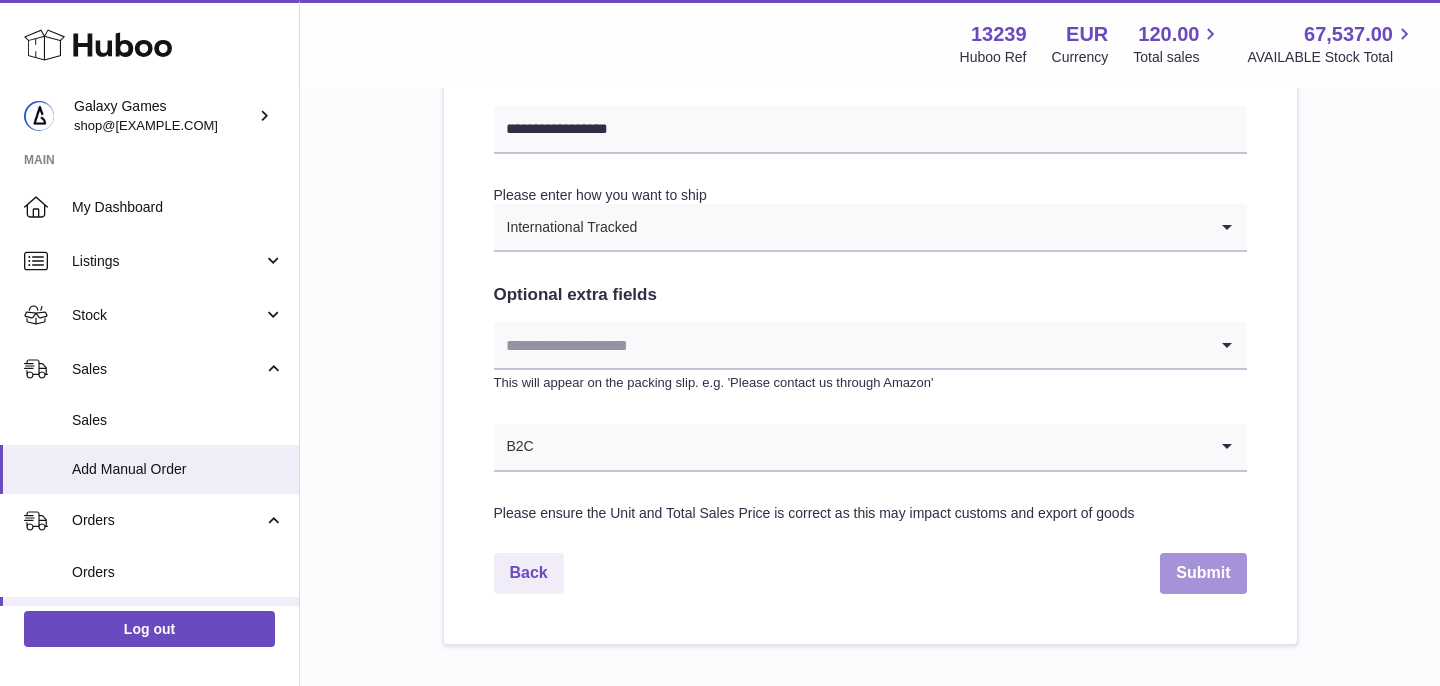 click on "Submit" at bounding box center (1203, 573) 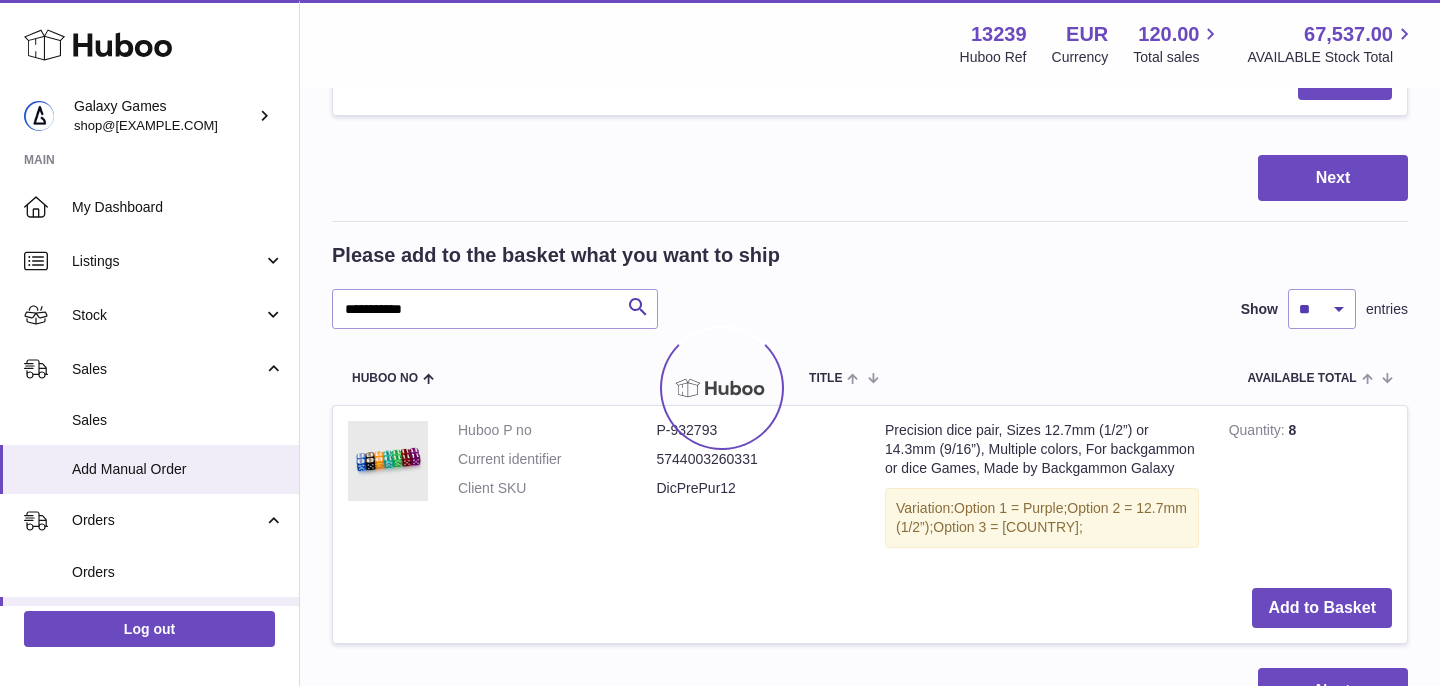 scroll, scrollTop: 0, scrollLeft: 0, axis: both 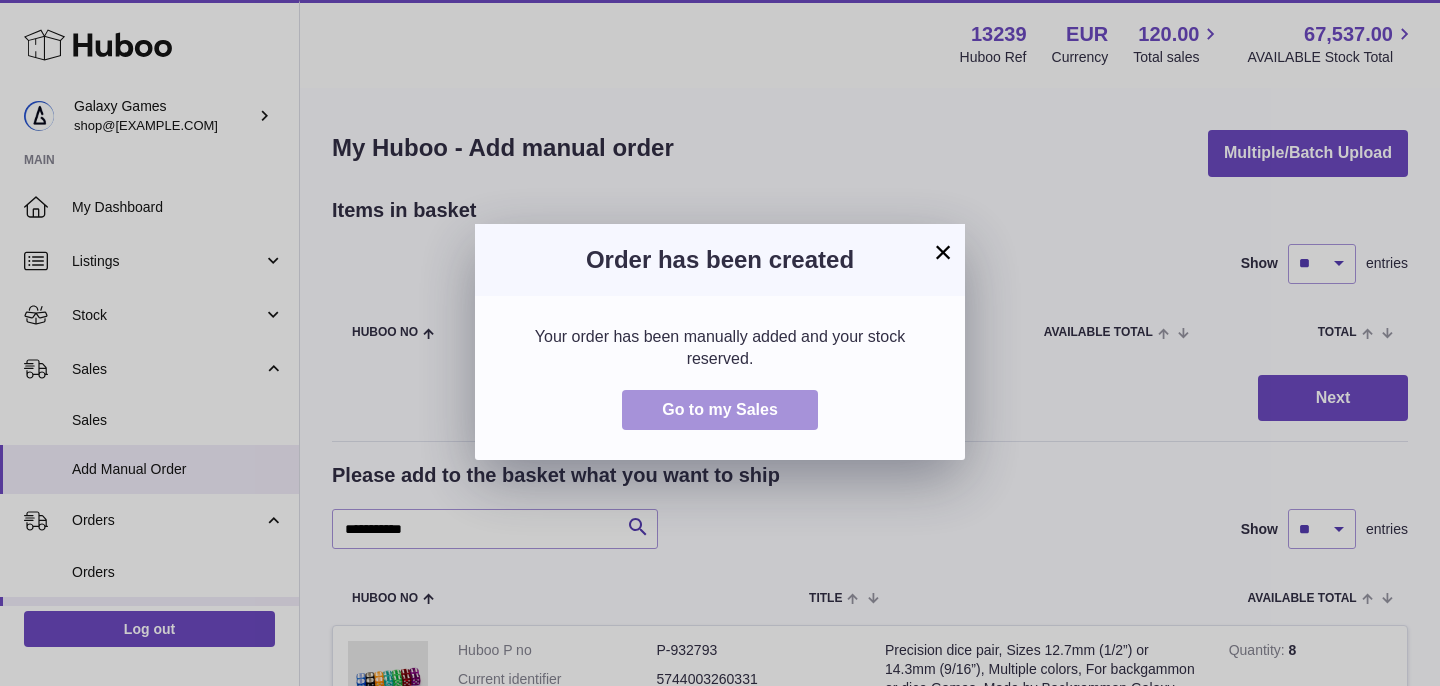 click on "Go to my Sales" at bounding box center [720, 410] 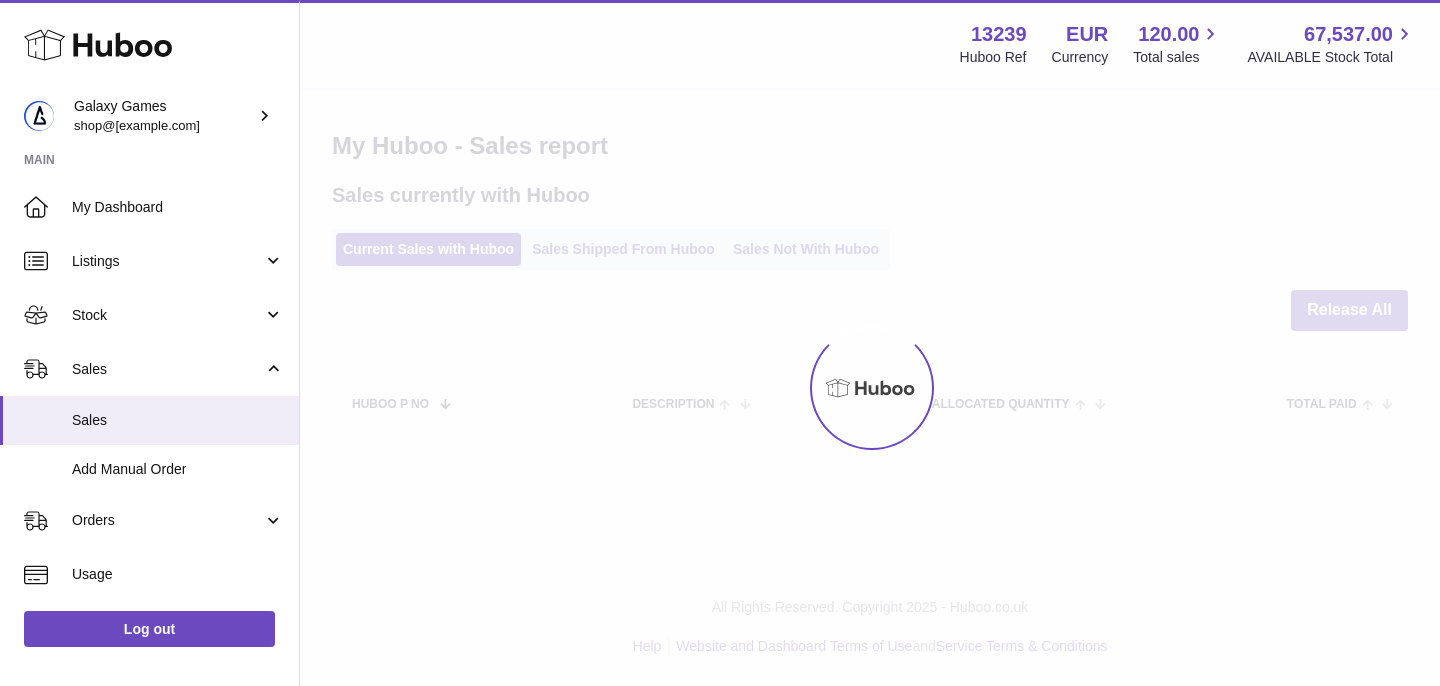 scroll, scrollTop: 0, scrollLeft: 0, axis: both 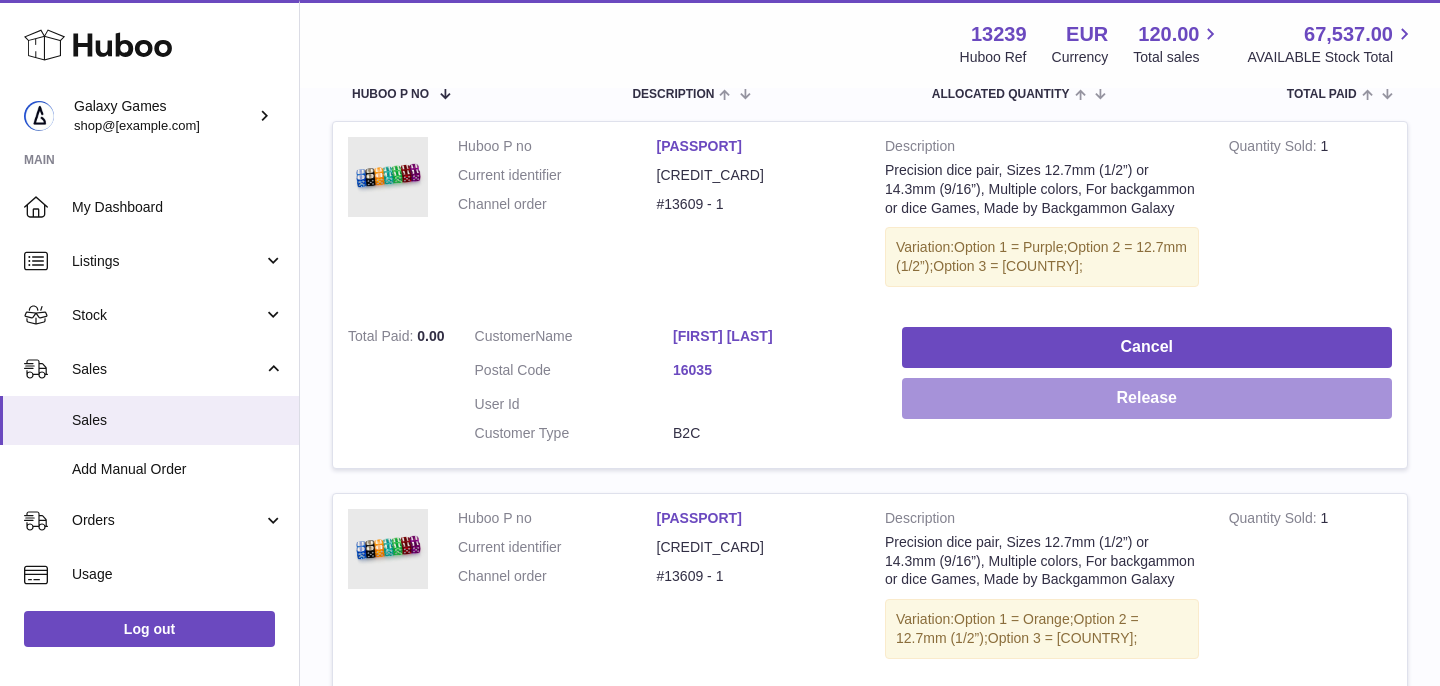 click on "Release" at bounding box center [1147, 398] 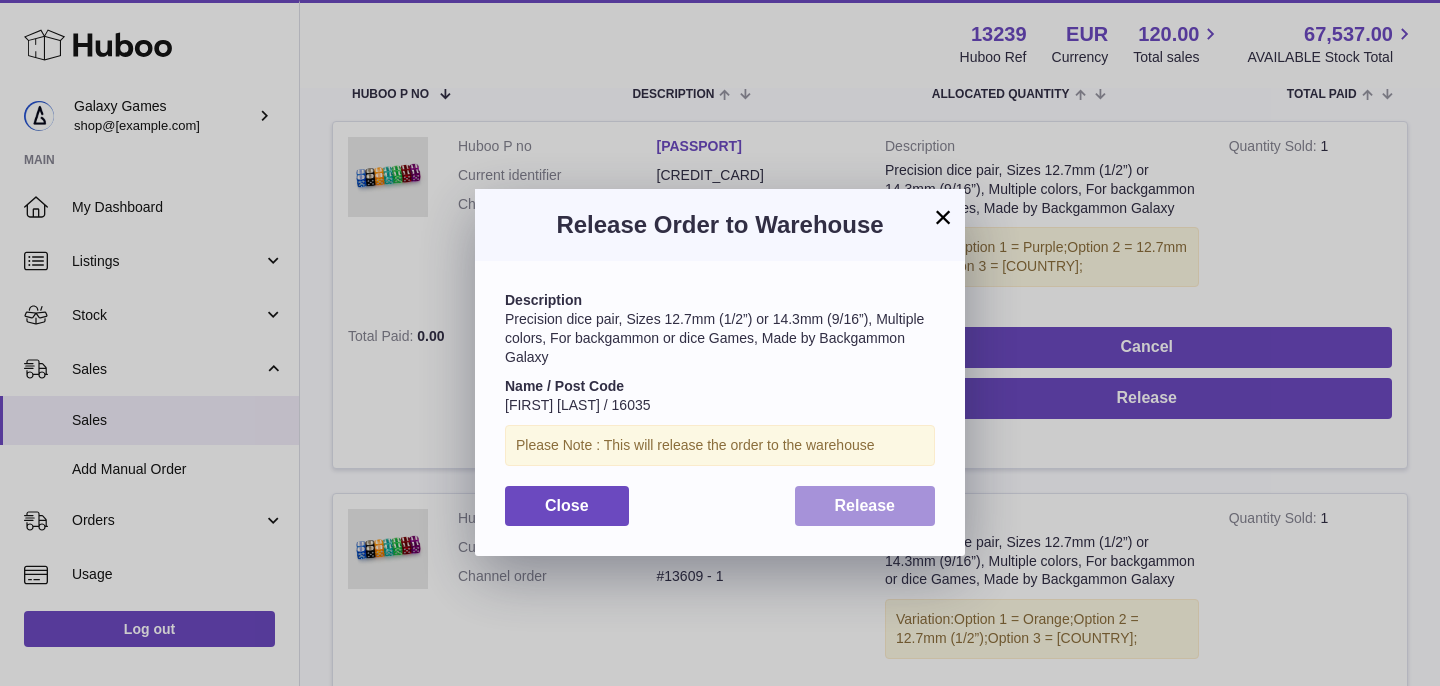 click on "Release" at bounding box center (865, 505) 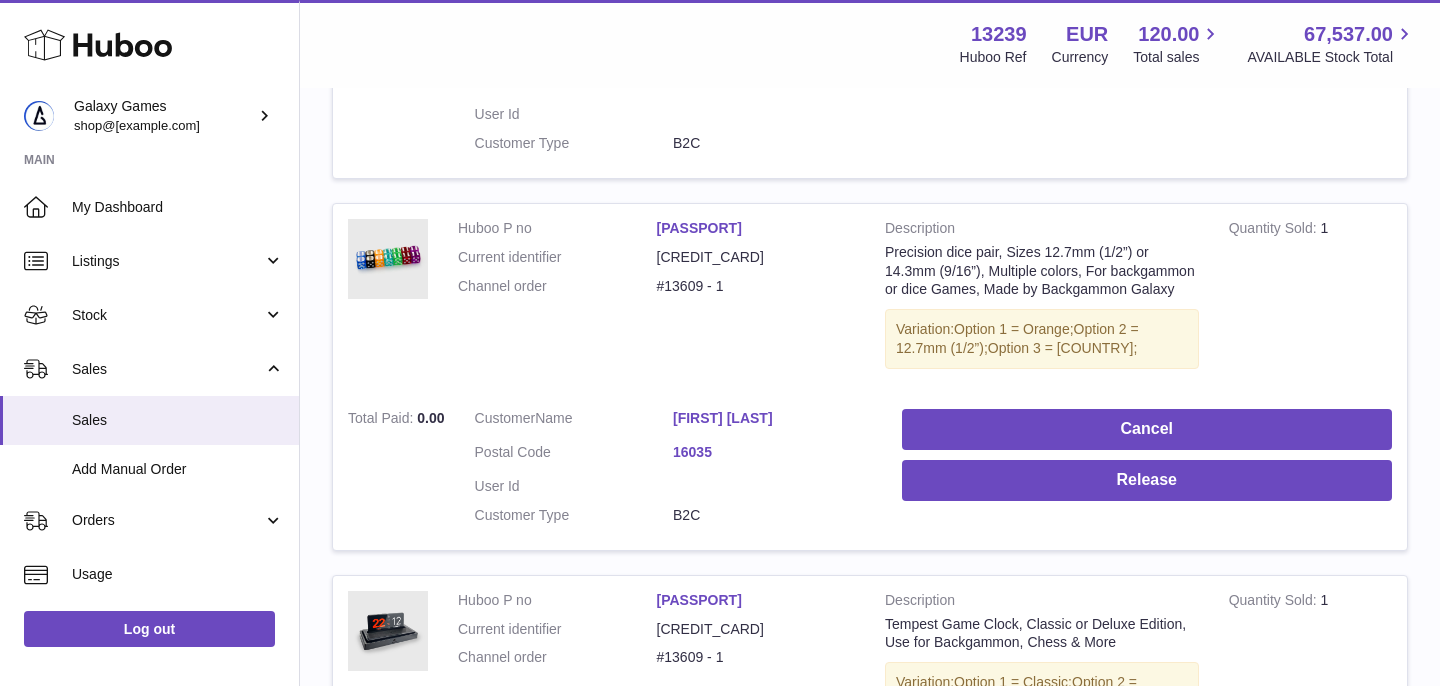 scroll, scrollTop: 639, scrollLeft: 0, axis: vertical 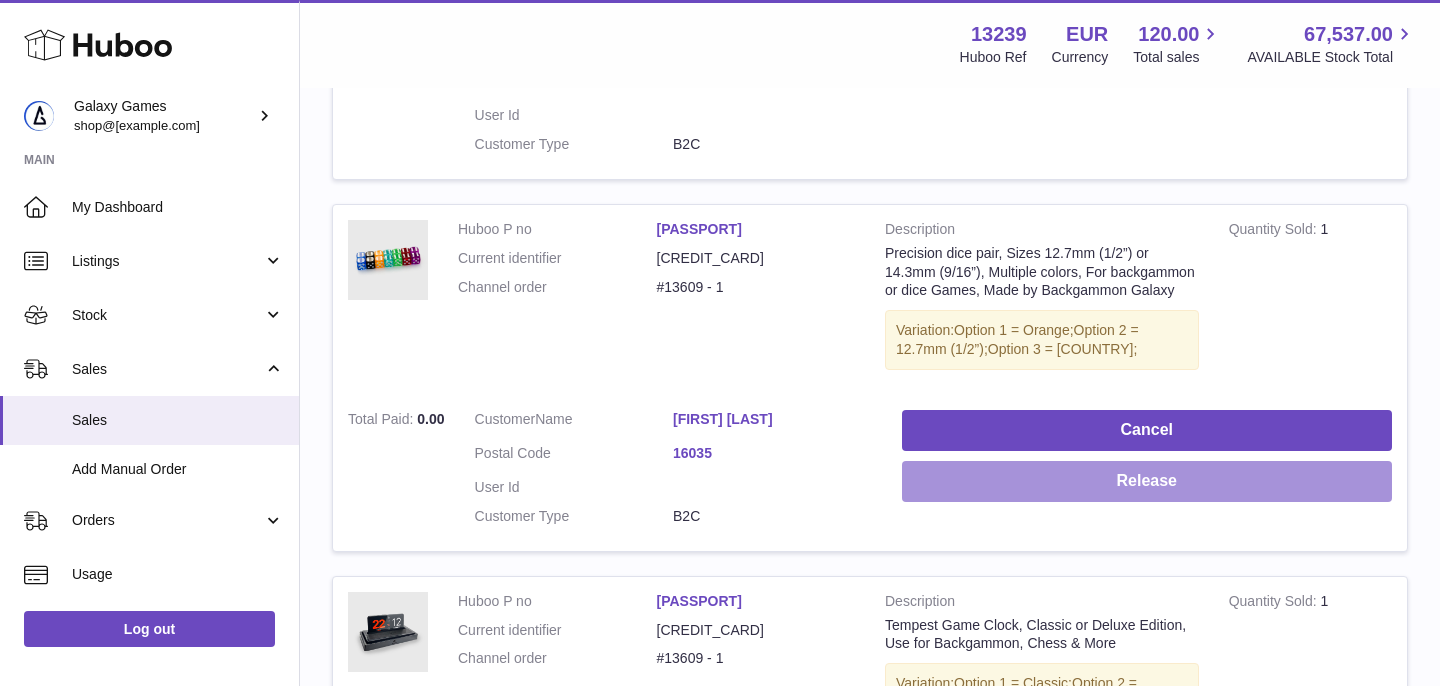 click on "Release" at bounding box center (1147, 481) 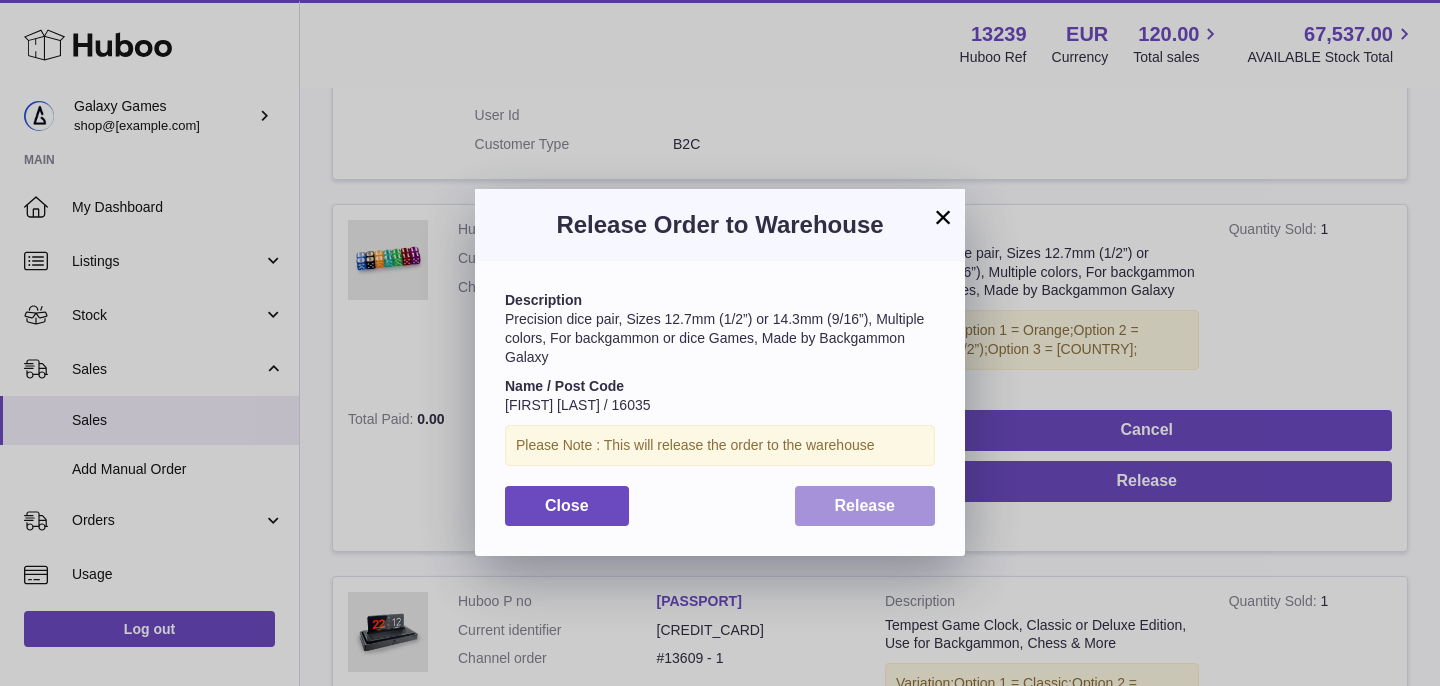 click on "Release" at bounding box center (865, 505) 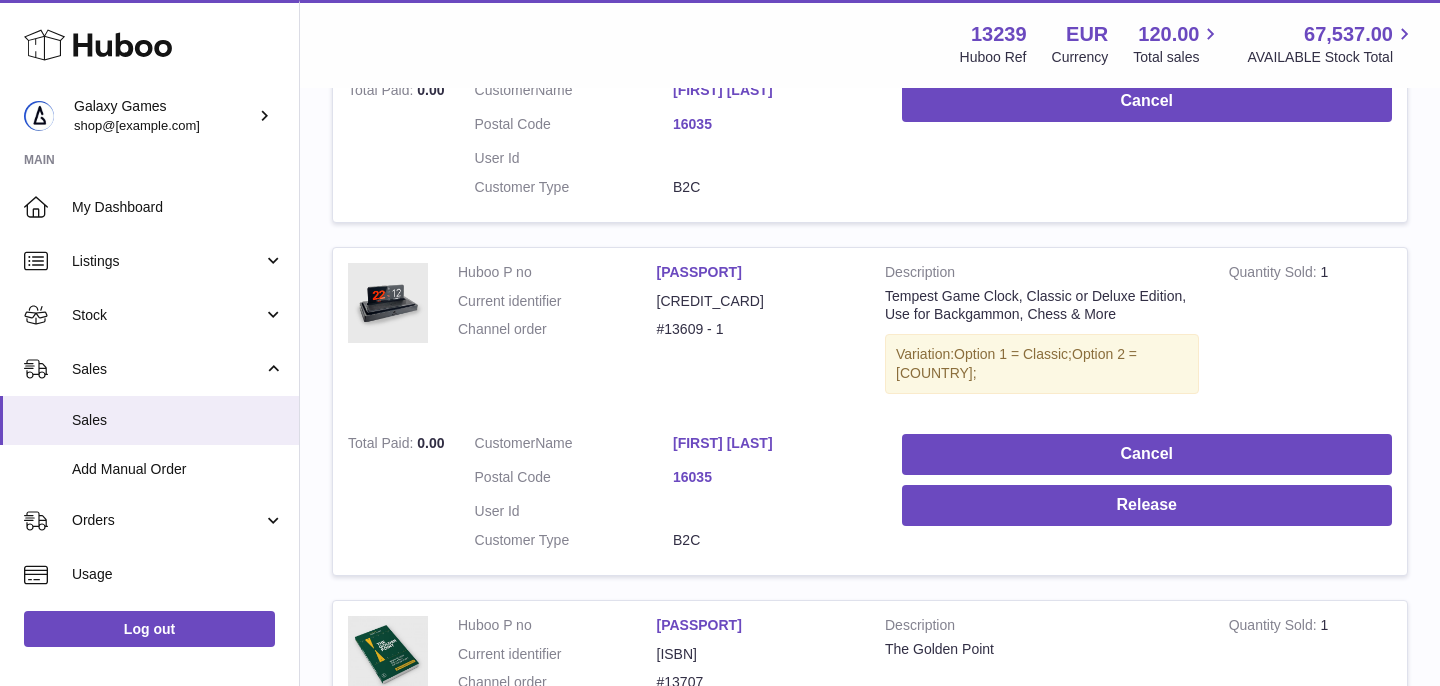 scroll, scrollTop: 965, scrollLeft: 0, axis: vertical 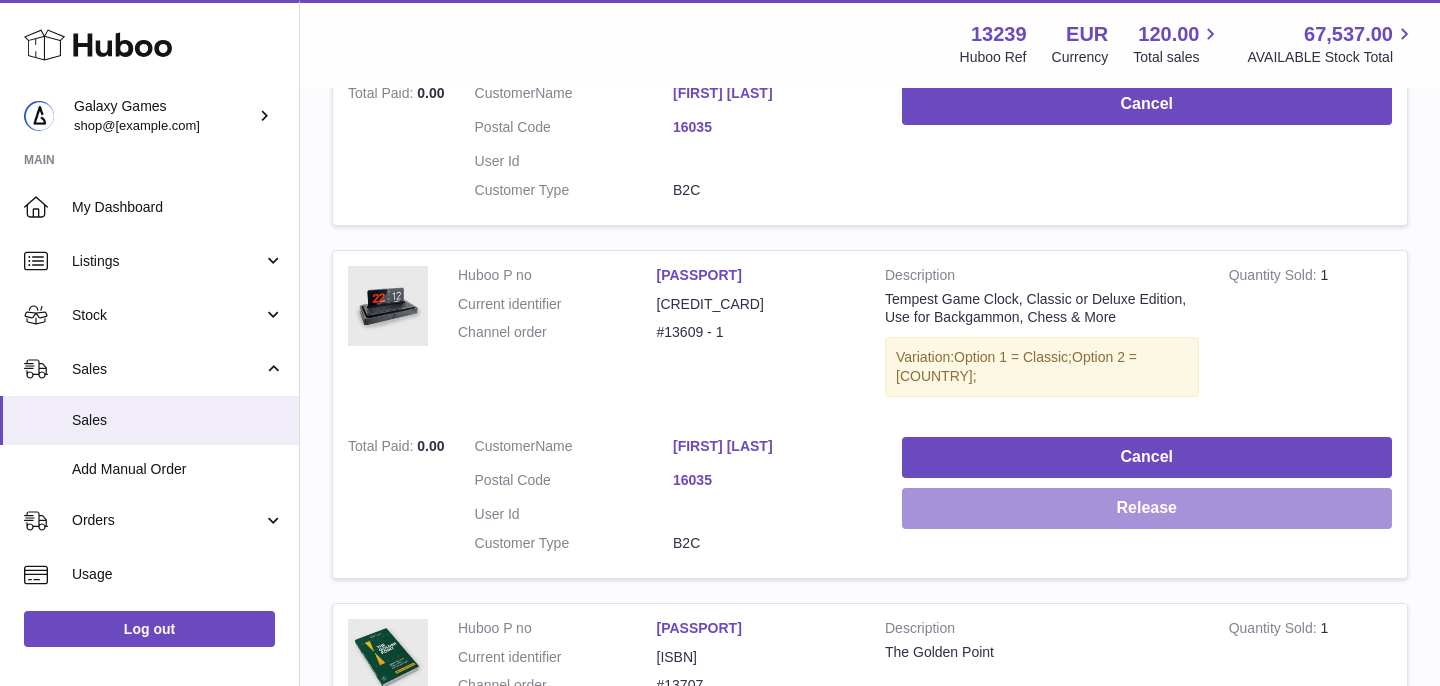 click on "Release" at bounding box center (1147, 508) 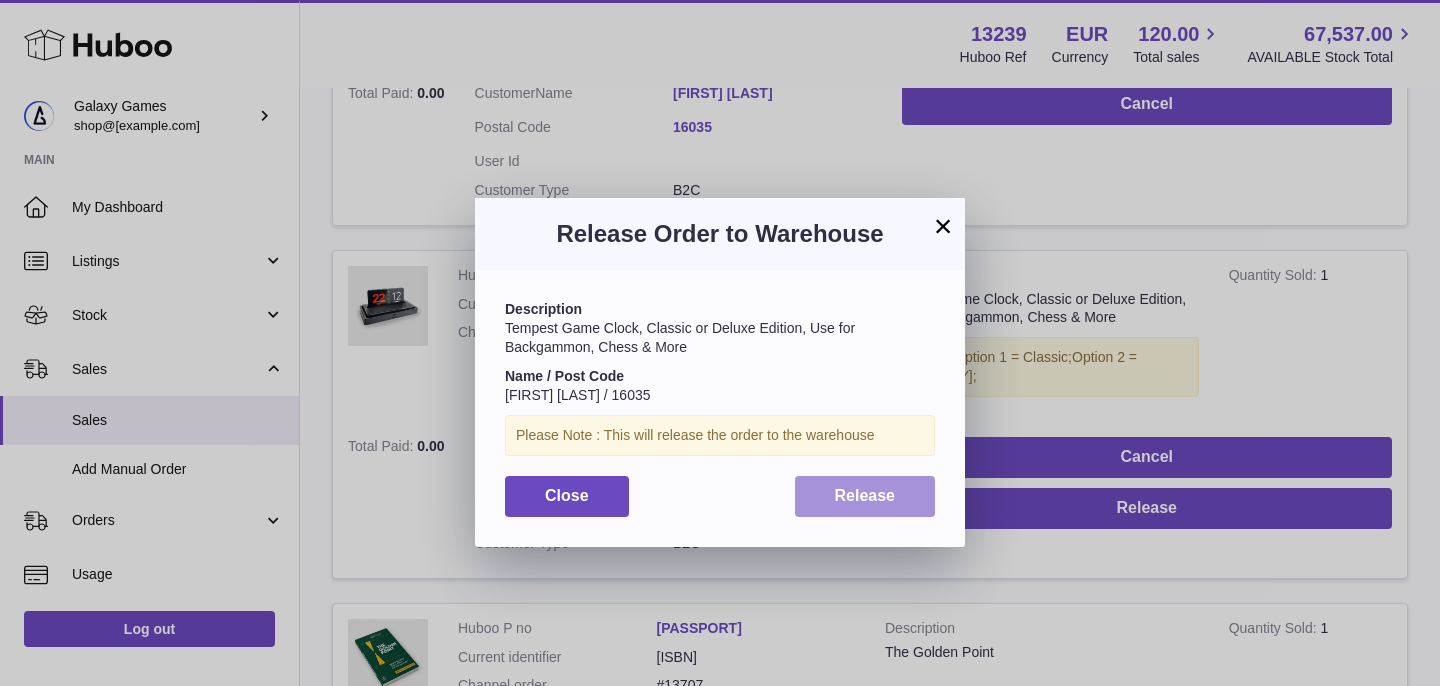 click on "Release" at bounding box center [865, 496] 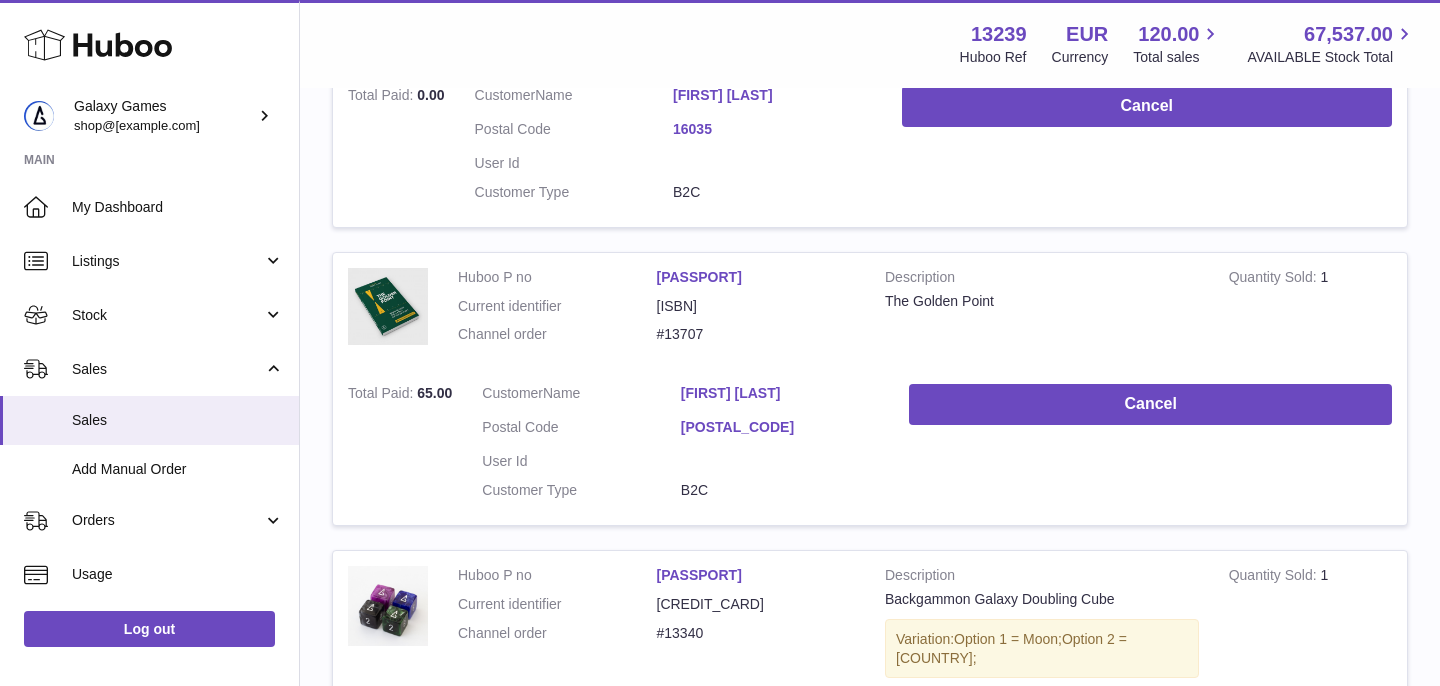 scroll, scrollTop: 1333, scrollLeft: 0, axis: vertical 